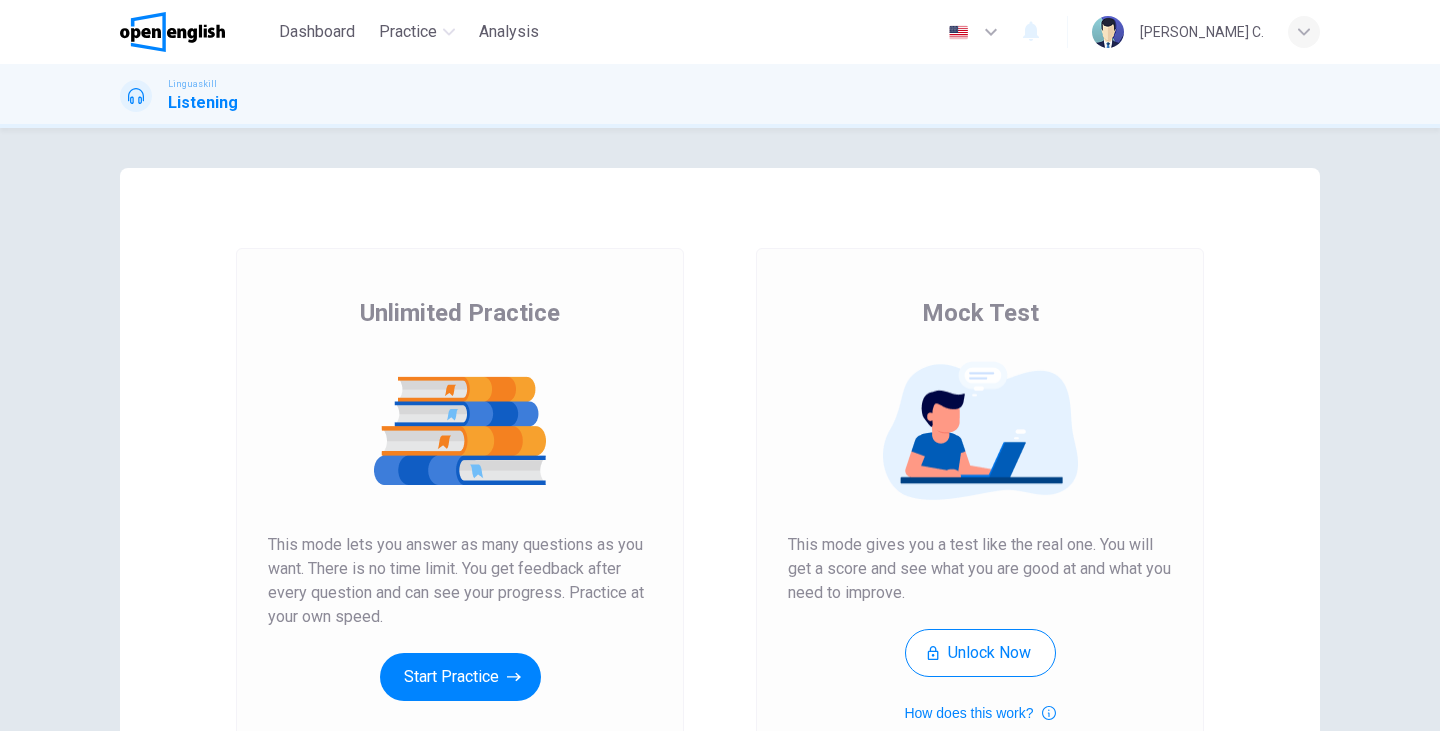 scroll, scrollTop: 0, scrollLeft: 0, axis: both 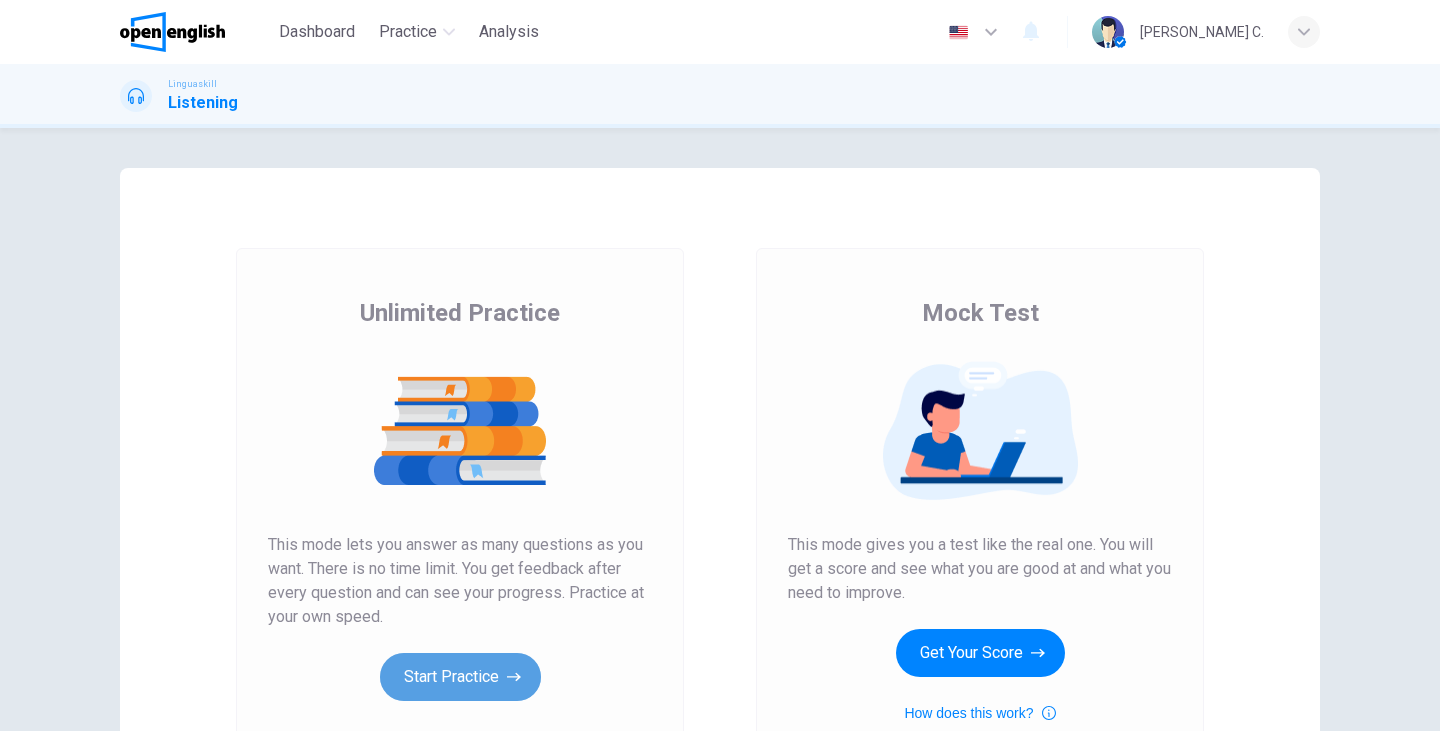 click on "Start Practice" at bounding box center (460, 677) 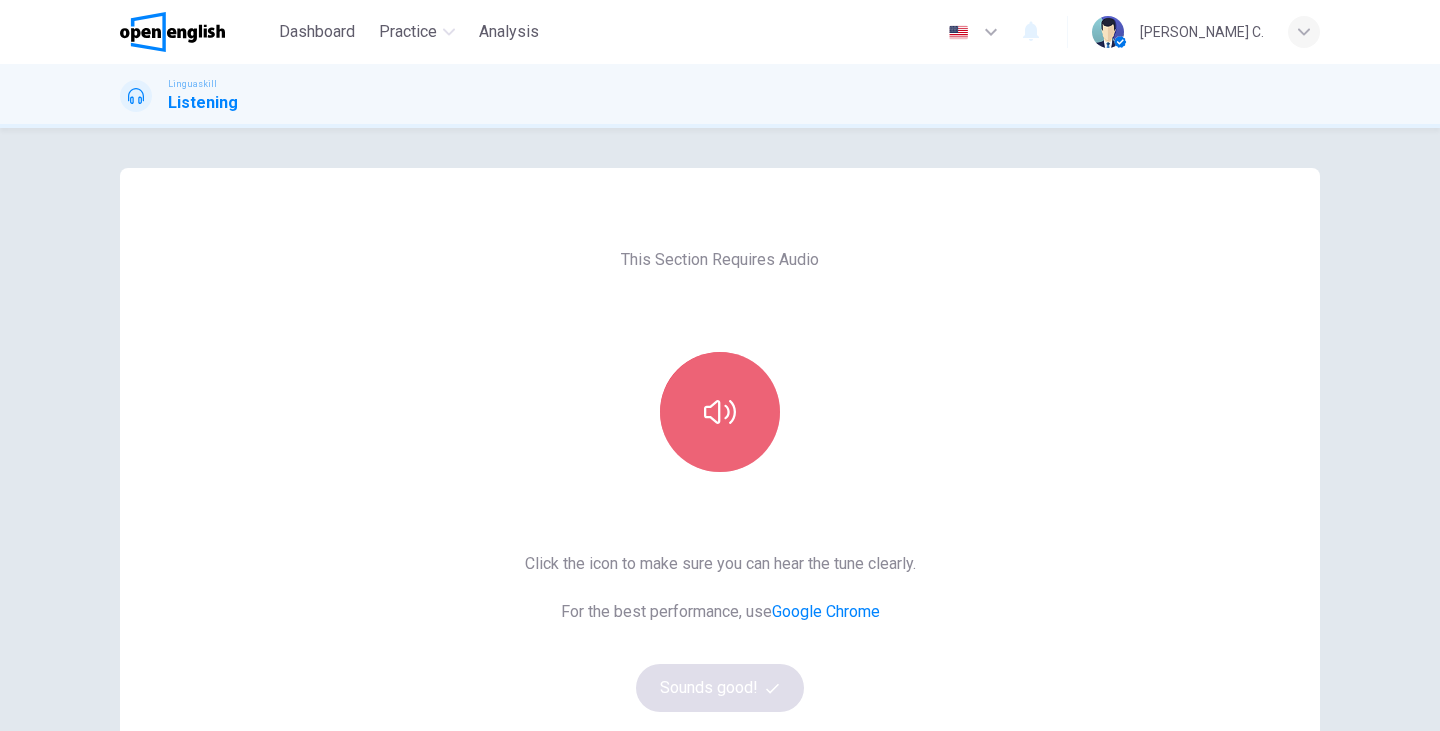 click at bounding box center [720, 412] 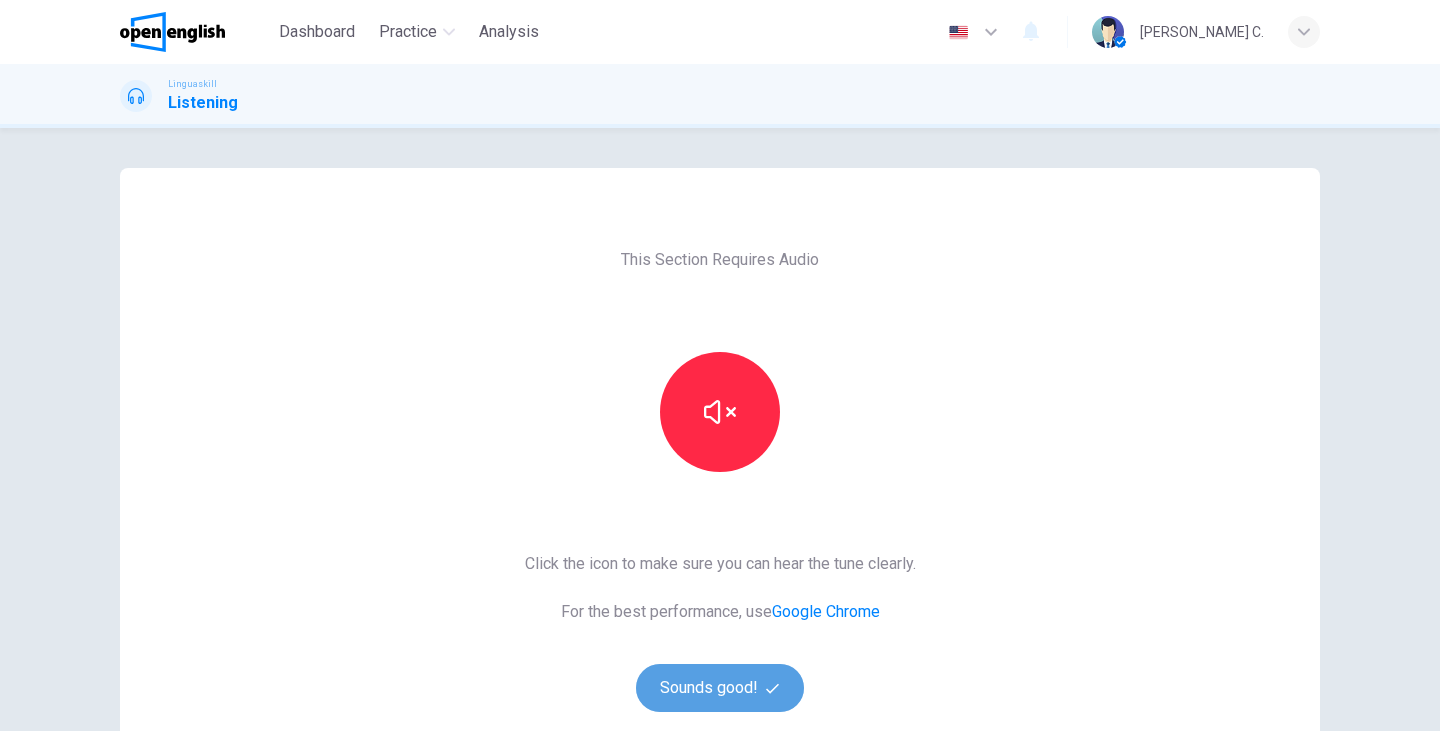 click on "Sounds good!" at bounding box center (720, 688) 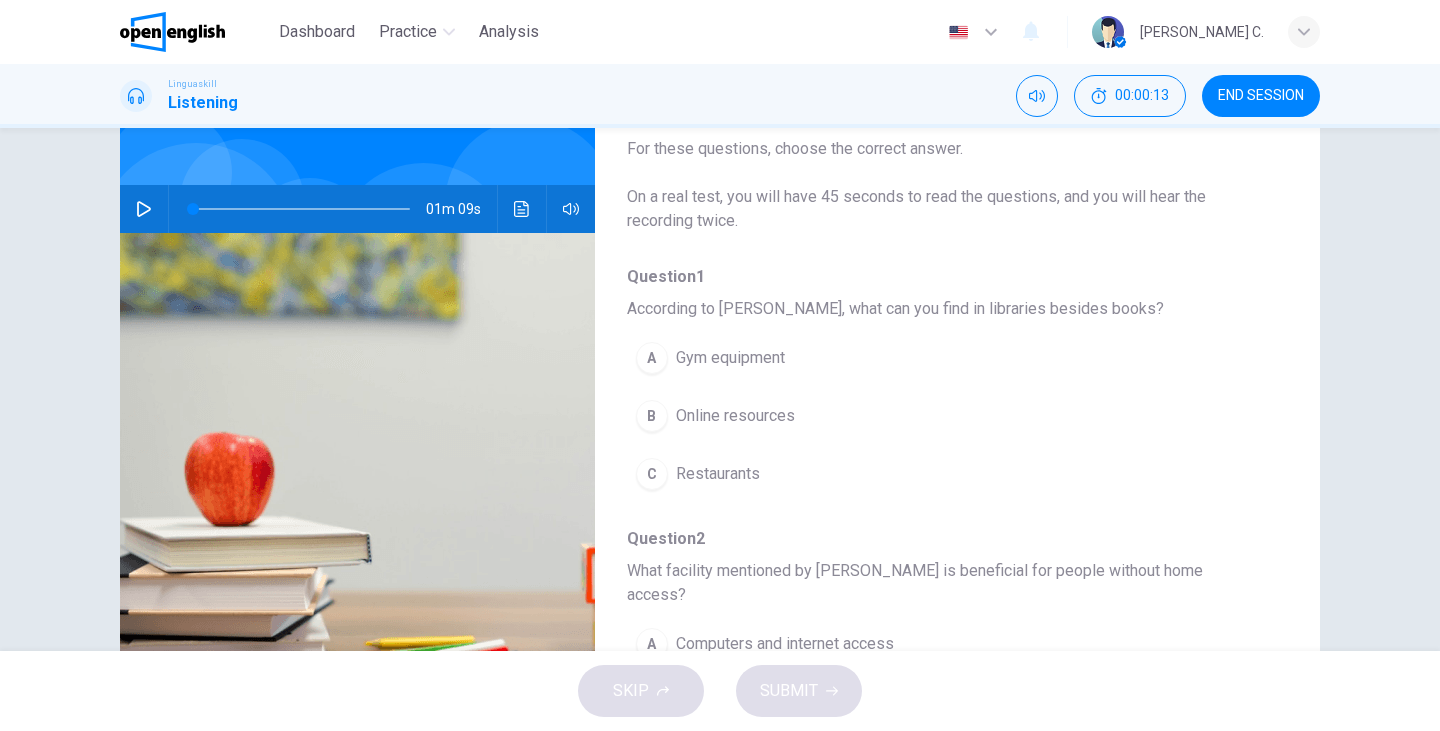 scroll, scrollTop: 148, scrollLeft: 0, axis: vertical 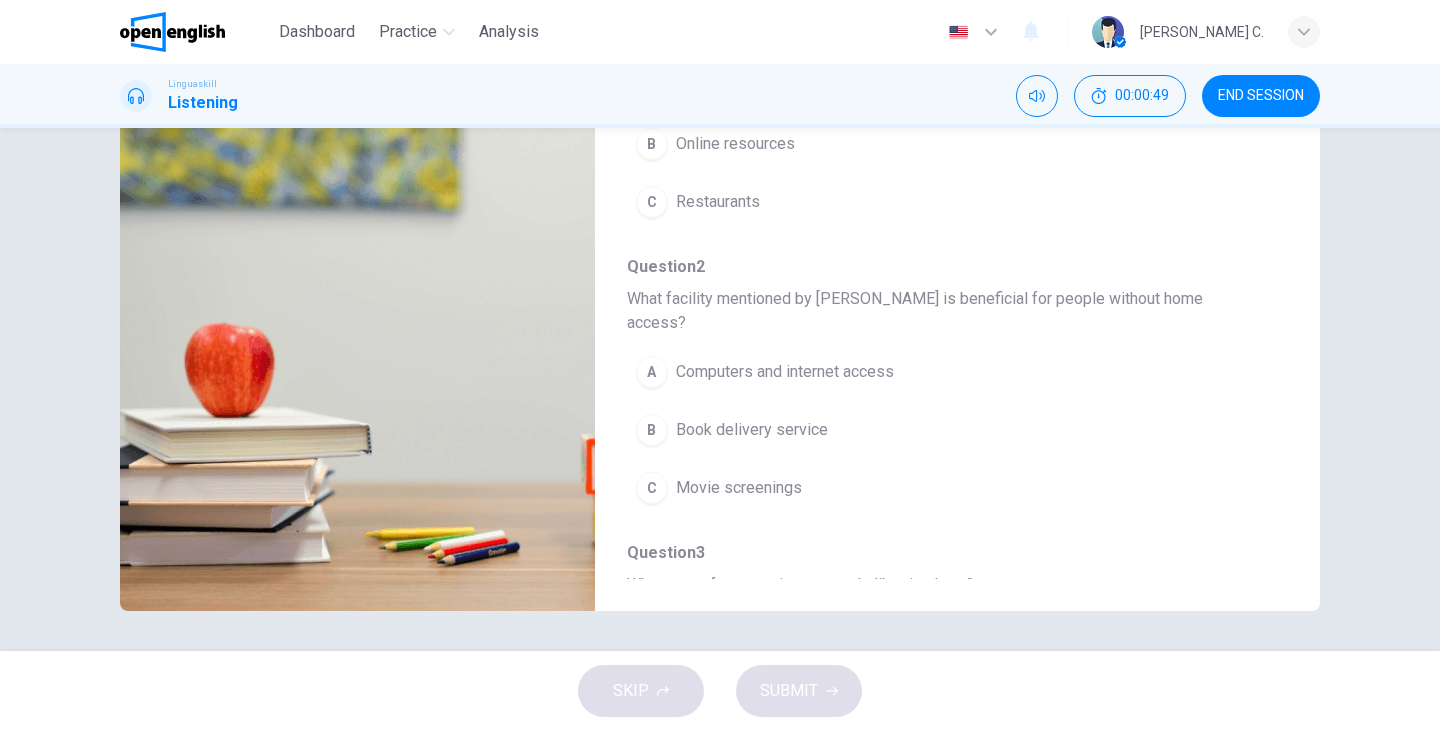 drag, startPoint x: 1272, startPoint y: 264, endPoint x: 1282, endPoint y: 329, distance: 65.76473 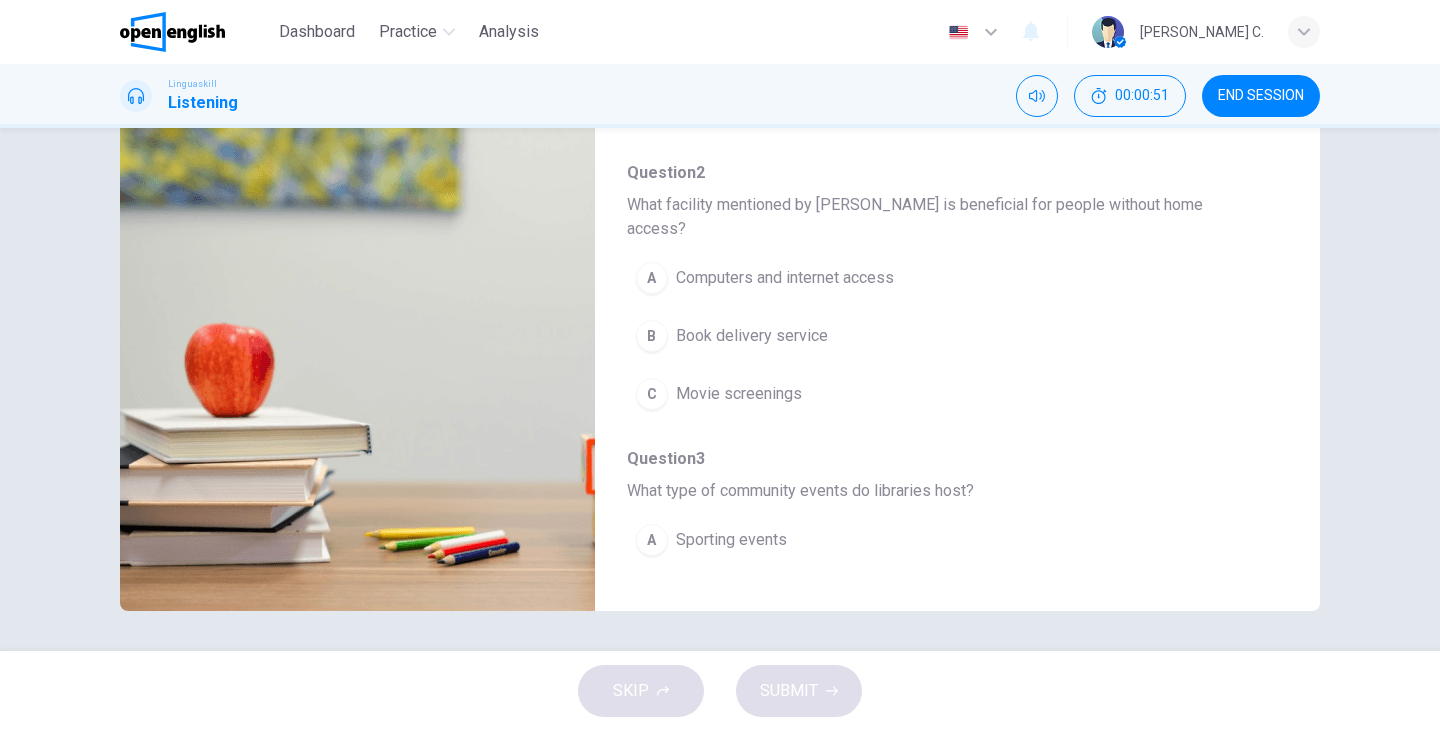 scroll, scrollTop: 261, scrollLeft: 0, axis: vertical 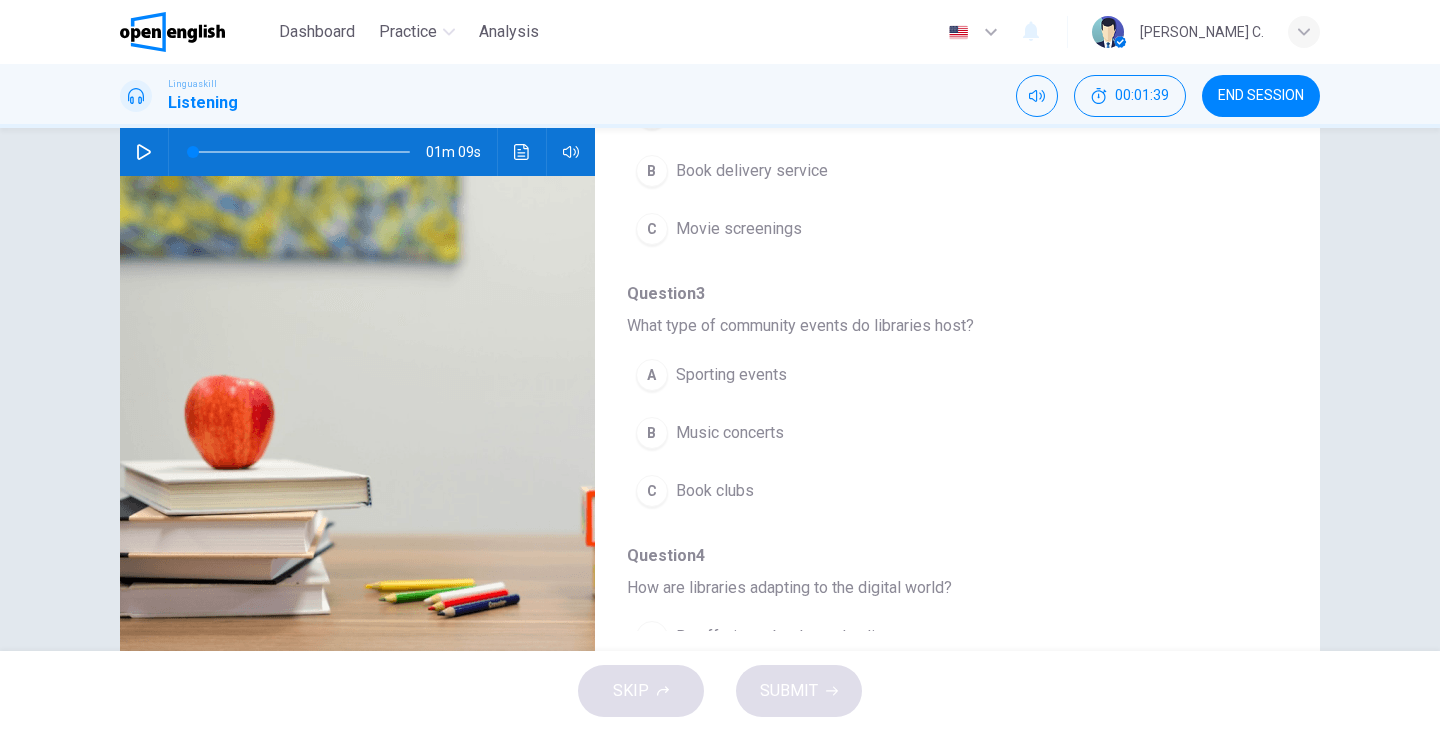 drag, startPoint x: 1272, startPoint y: 432, endPoint x: 1271, endPoint y: 476, distance: 44.011364 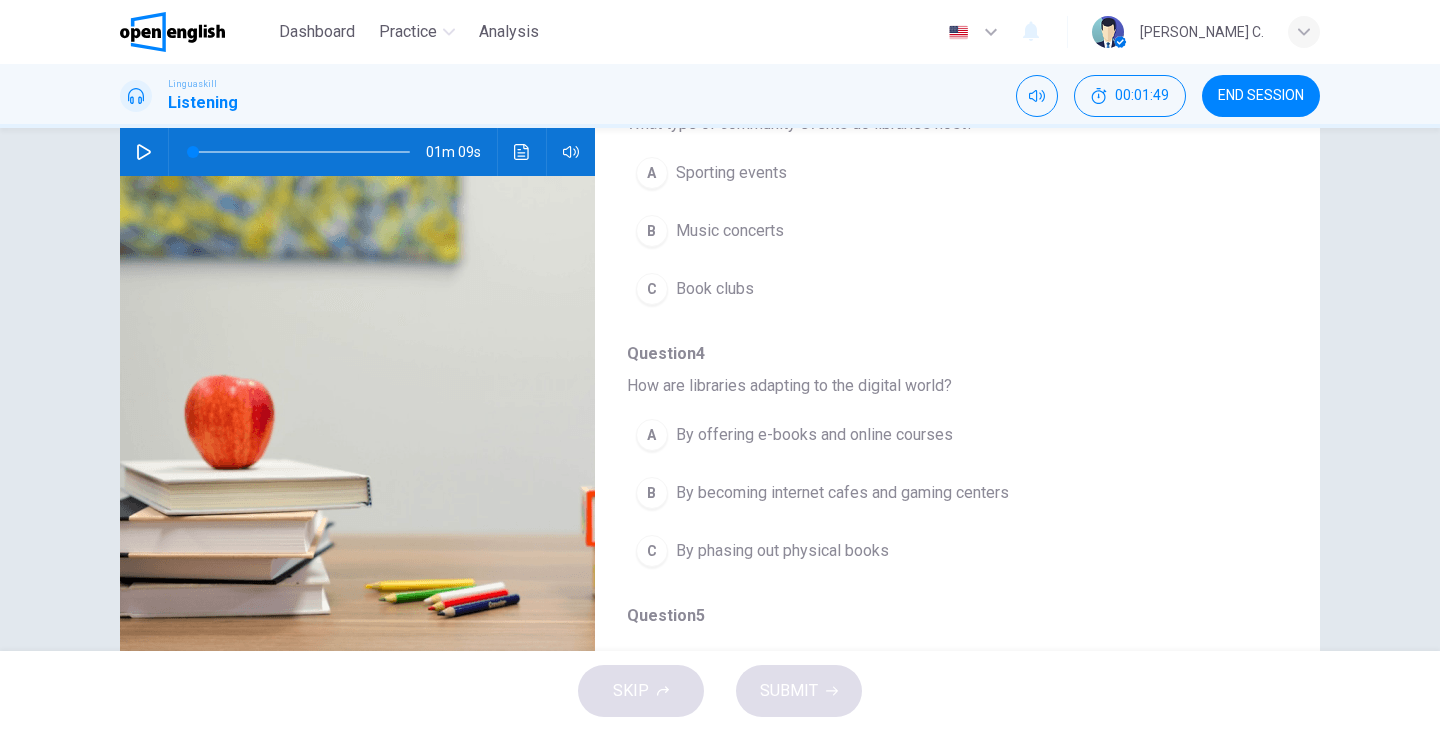 scroll, scrollTop: 709, scrollLeft: 0, axis: vertical 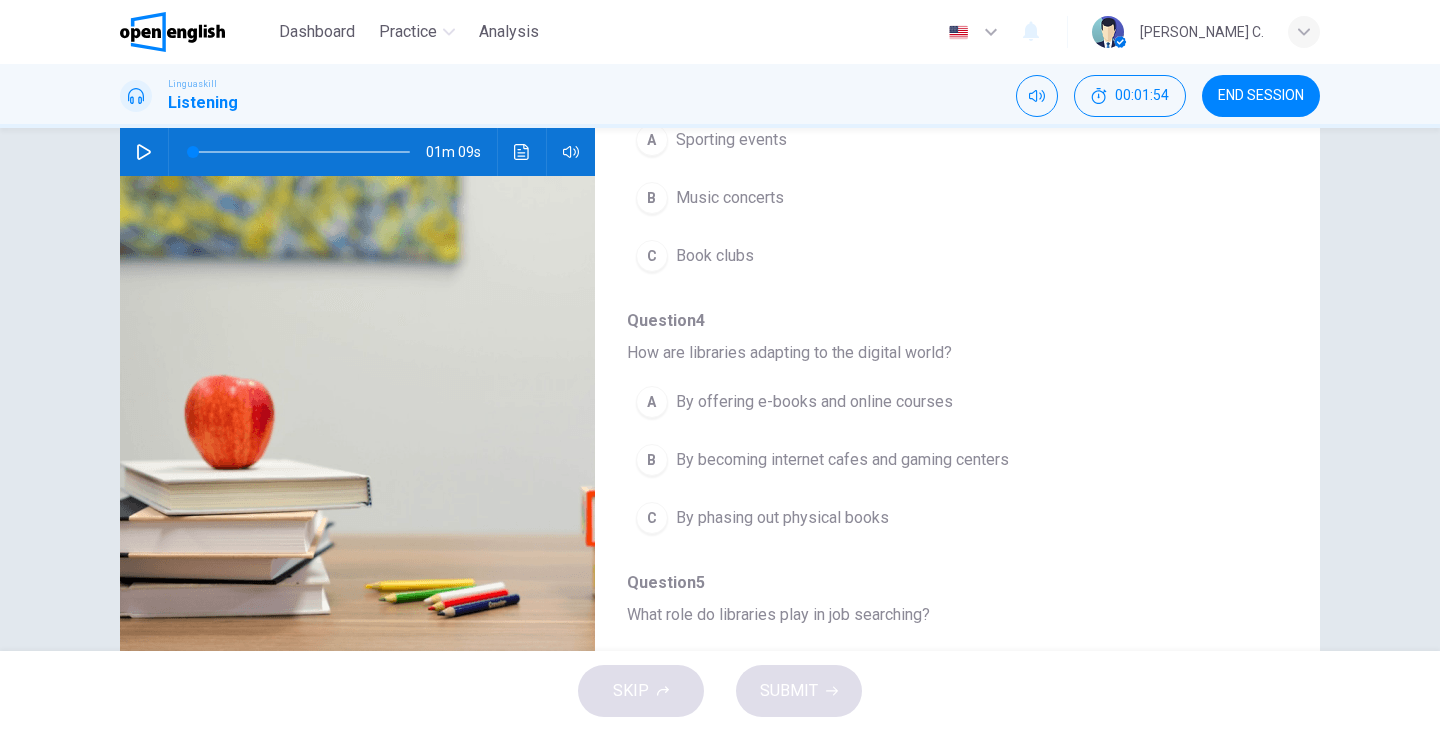 drag, startPoint x: 1284, startPoint y: 383, endPoint x: 1276, endPoint y: 404, distance: 22.472204 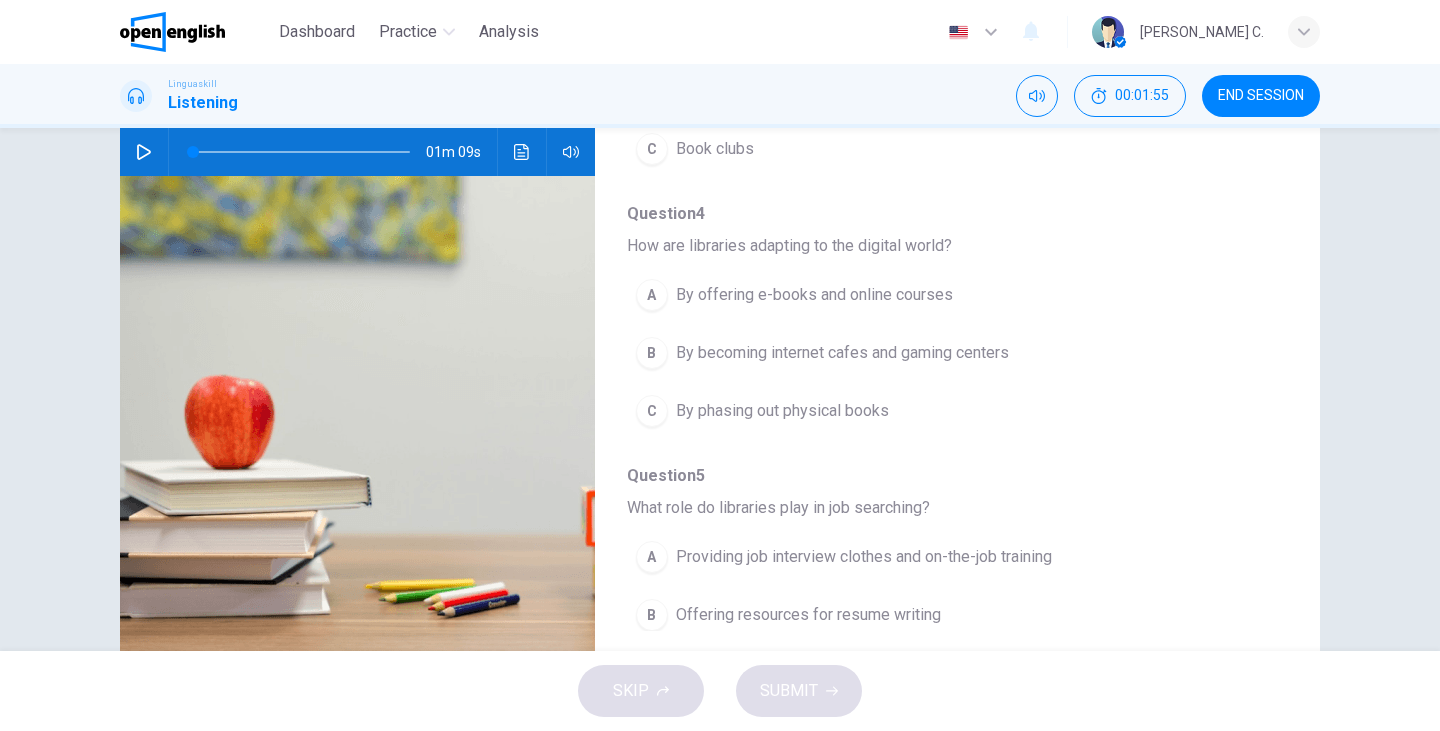scroll, scrollTop: 832, scrollLeft: 0, axis: vertical 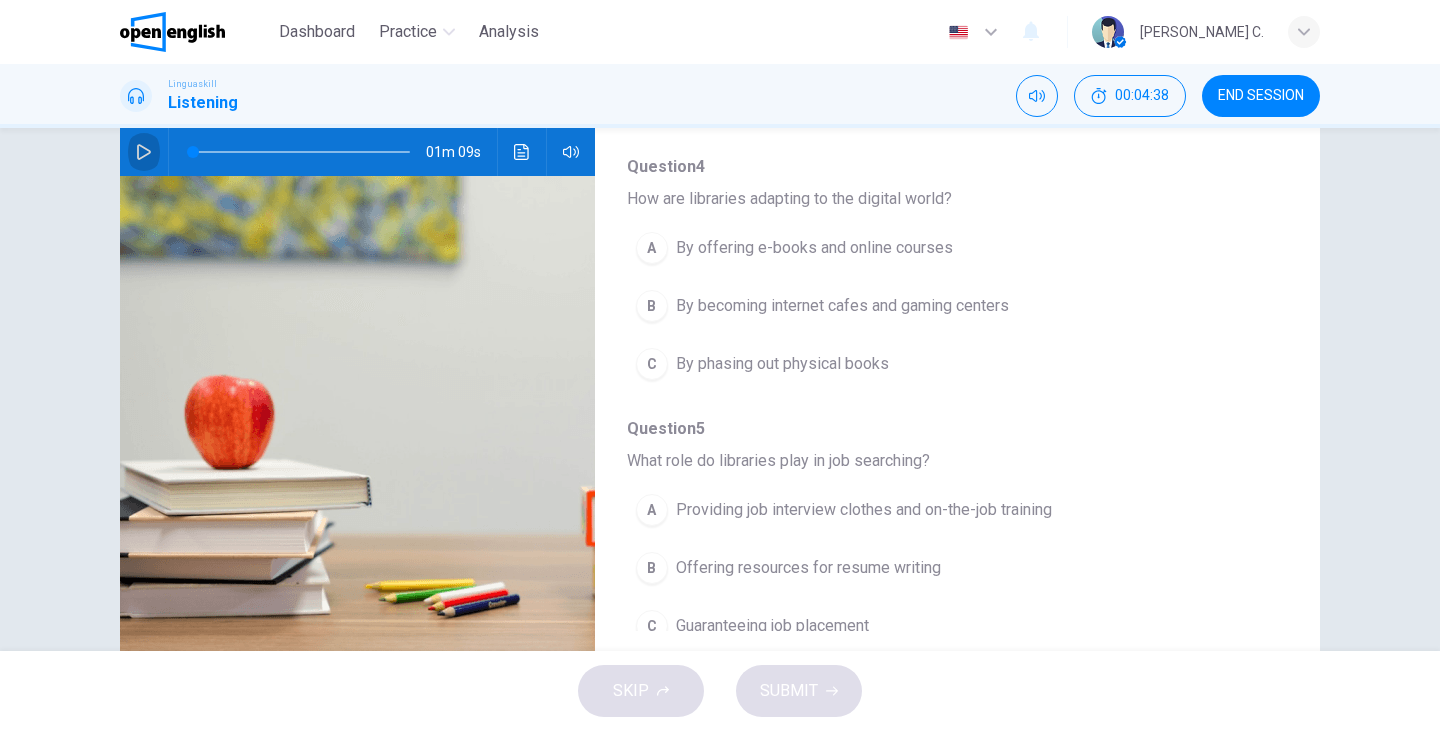 click 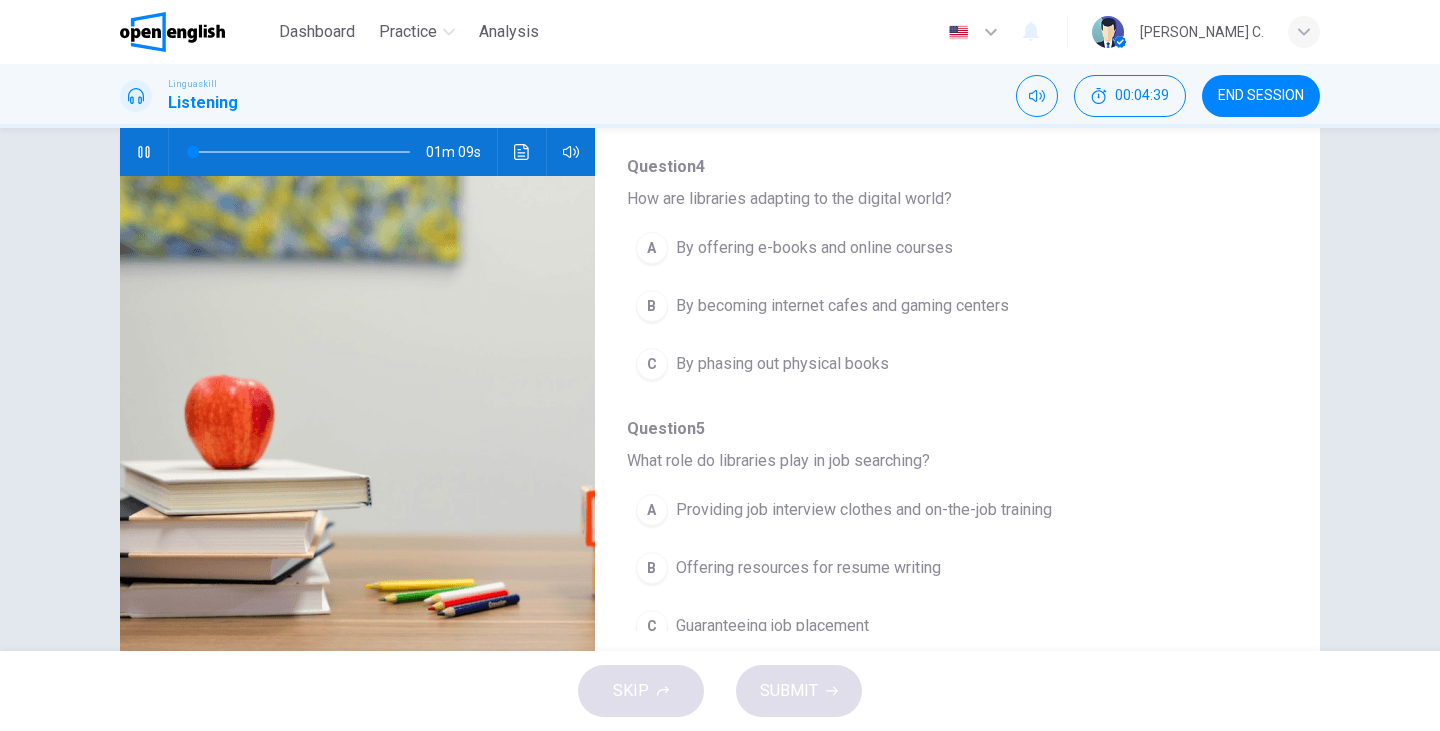 type on "*" 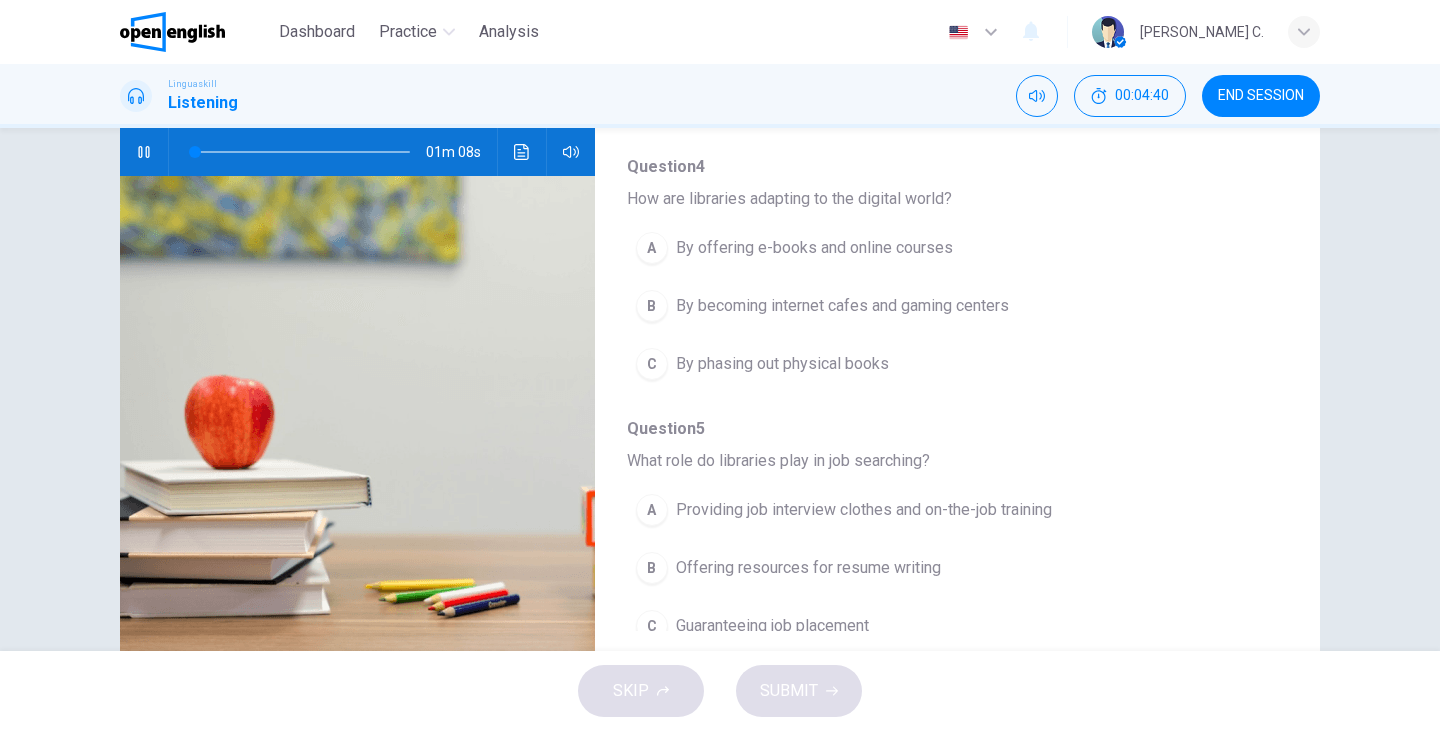 type 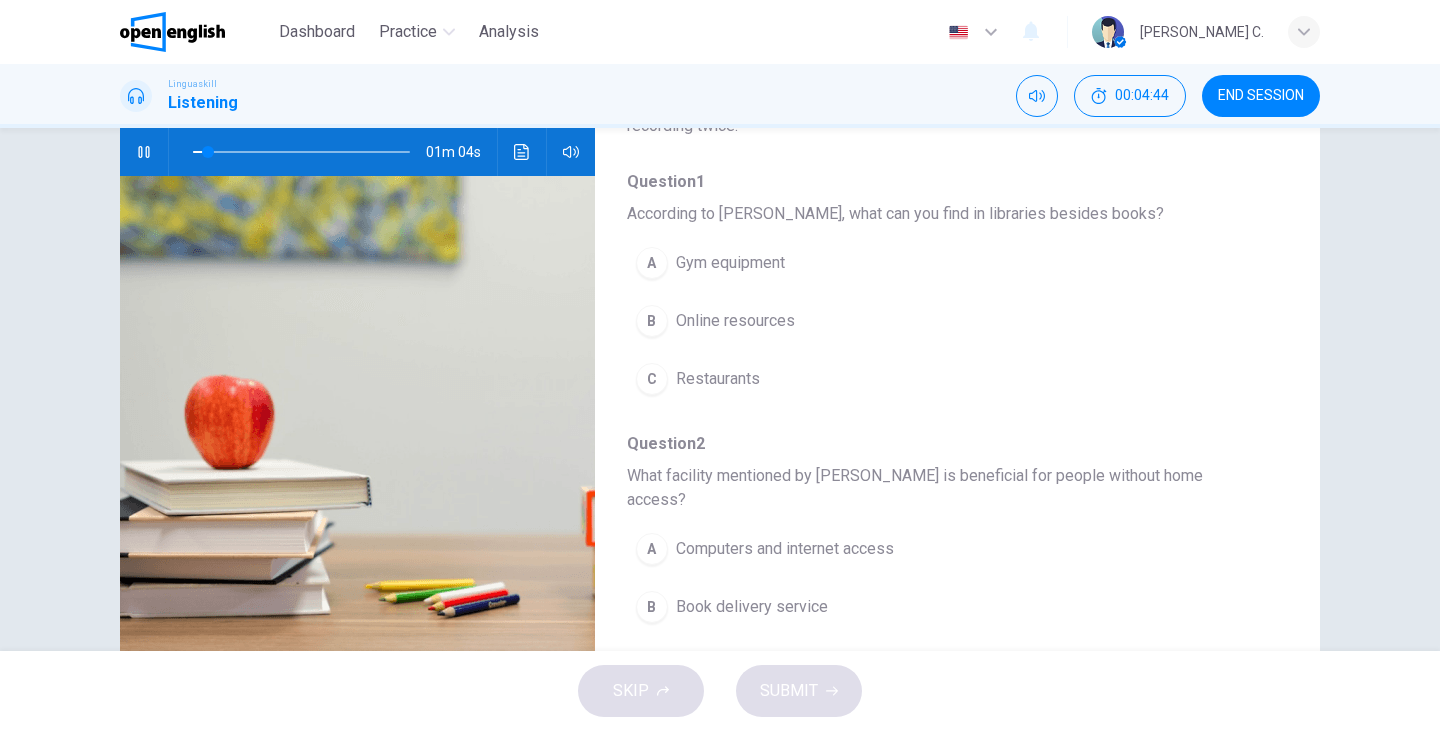 scroll, scrollTop: 34, scrollLeft: 0, axis: vertical 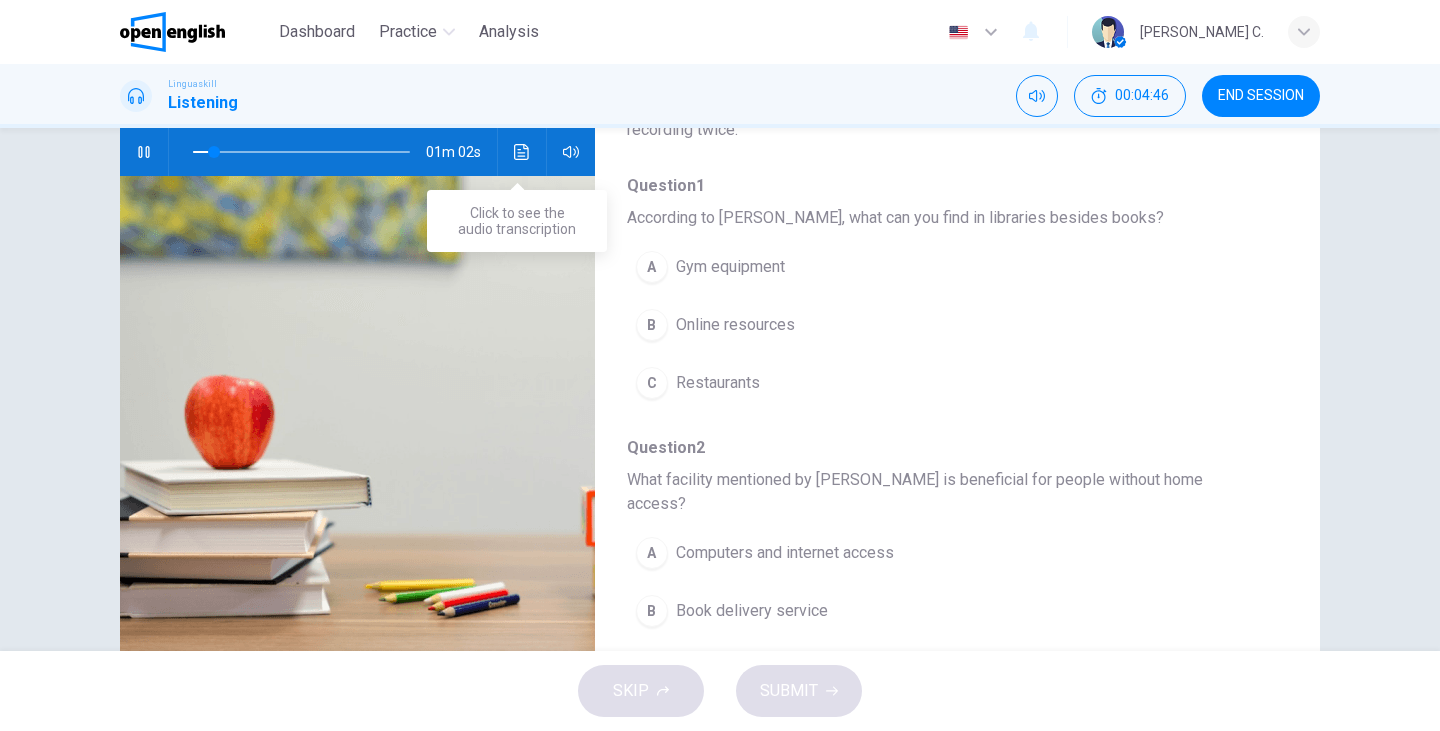 click at bounding box center (522, 152) 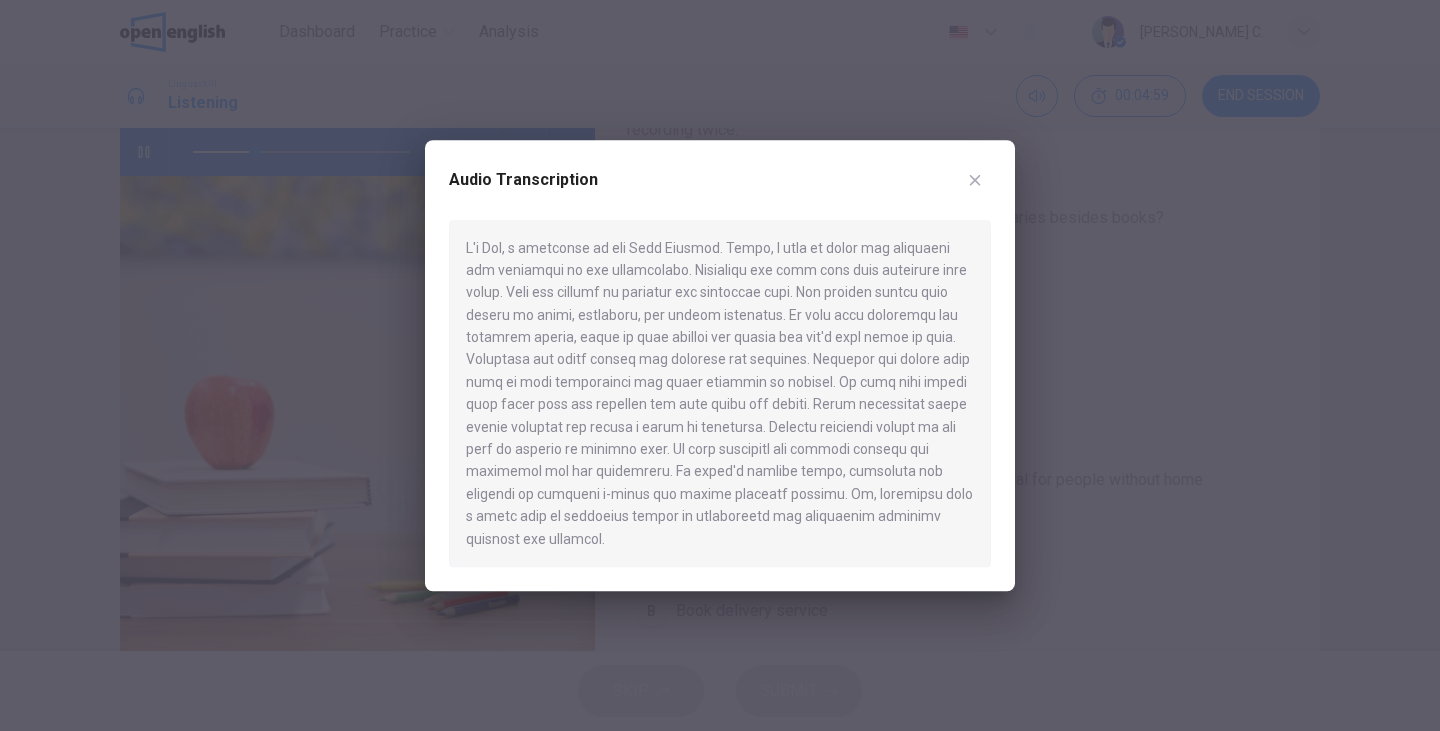click 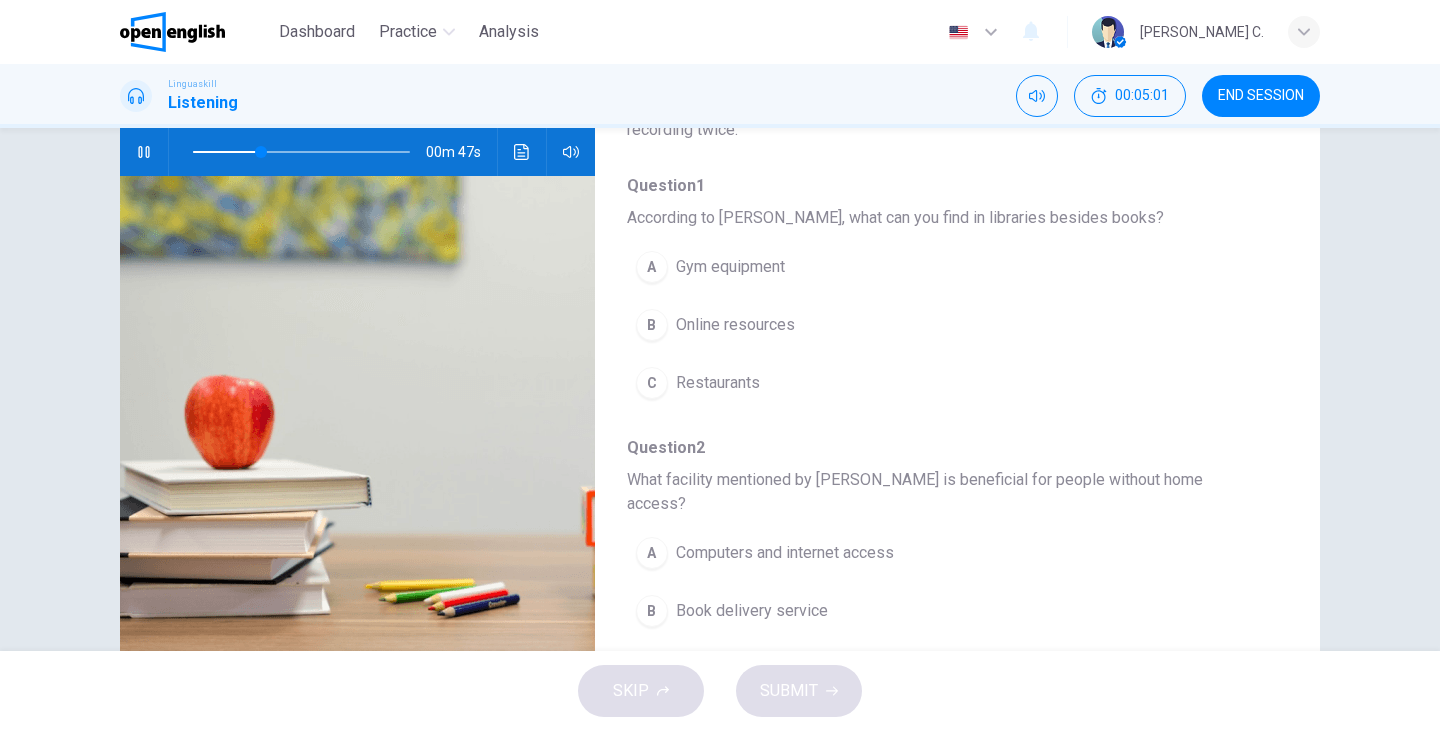 click on "Question 1 - 5 For these questions, choose the correct answer. On a real test, you will have 45 seconds to read the questions, and you will hear the recording twice. Question  1 According to [PERSON_NAME], what can you find in libraries besides books? A Gym equipment B Online resources C Restaurants Question  2 What facility mentioned by [PERSON_NAME] is beneficial for people without home access? A Computers and internet access B Book delivery service C Movie screenings Question  3 What type of community events do libraries host? A Sporting events B Music concerts C Book clubs Question  4 How are libraries adapting to the digital world? A By offering e-books and online courses B By becoming internet cafes and gaming centers C By phasing out physical books Question  5 What role do libraries play in job searching? A Providing job interview clothes and on-the-job training B Offering resources for resume writing C Guaranteeing job placement Listen to [PERSON_NAME], a local librarian, discussing the importance of libraries. 00m 47s" at bounding box center (720, 315) 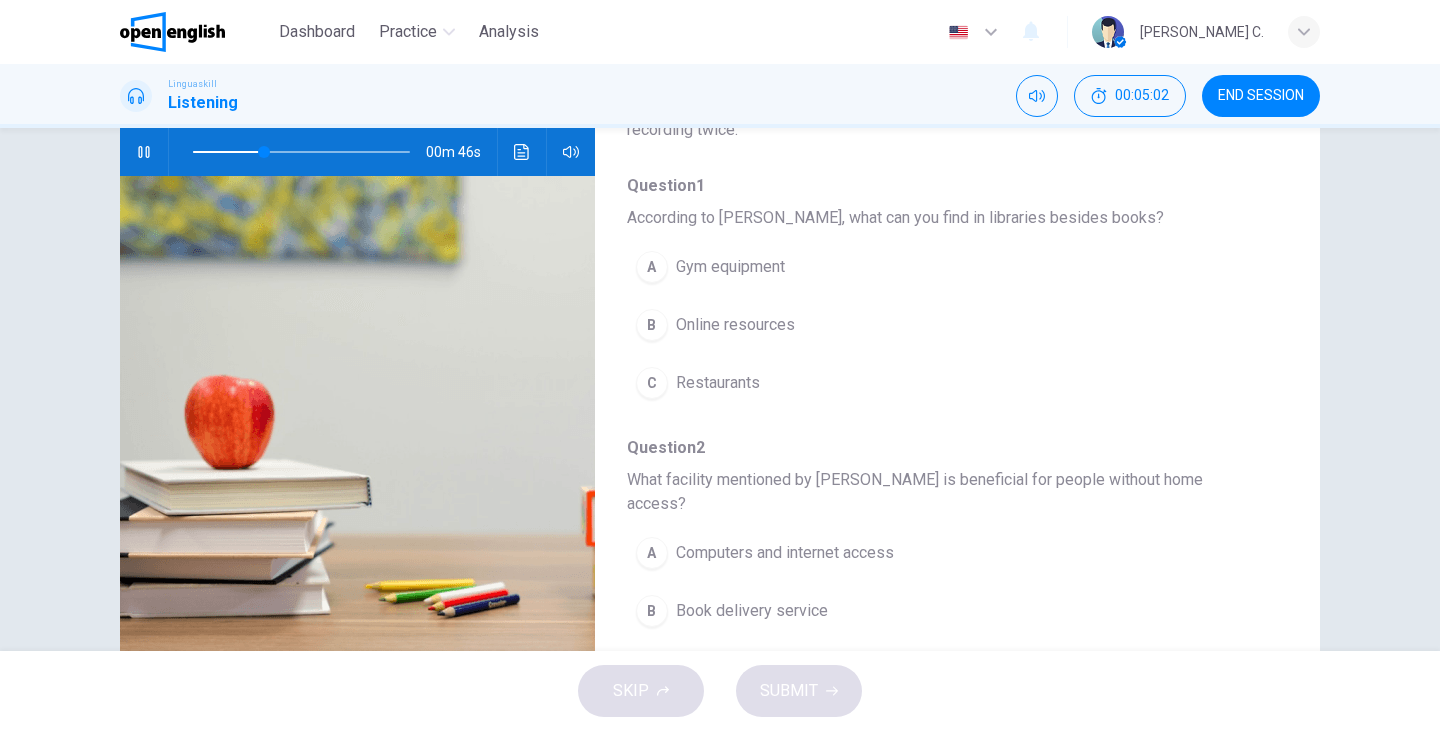 click on "Online resources" at bounding box center (735, 325) 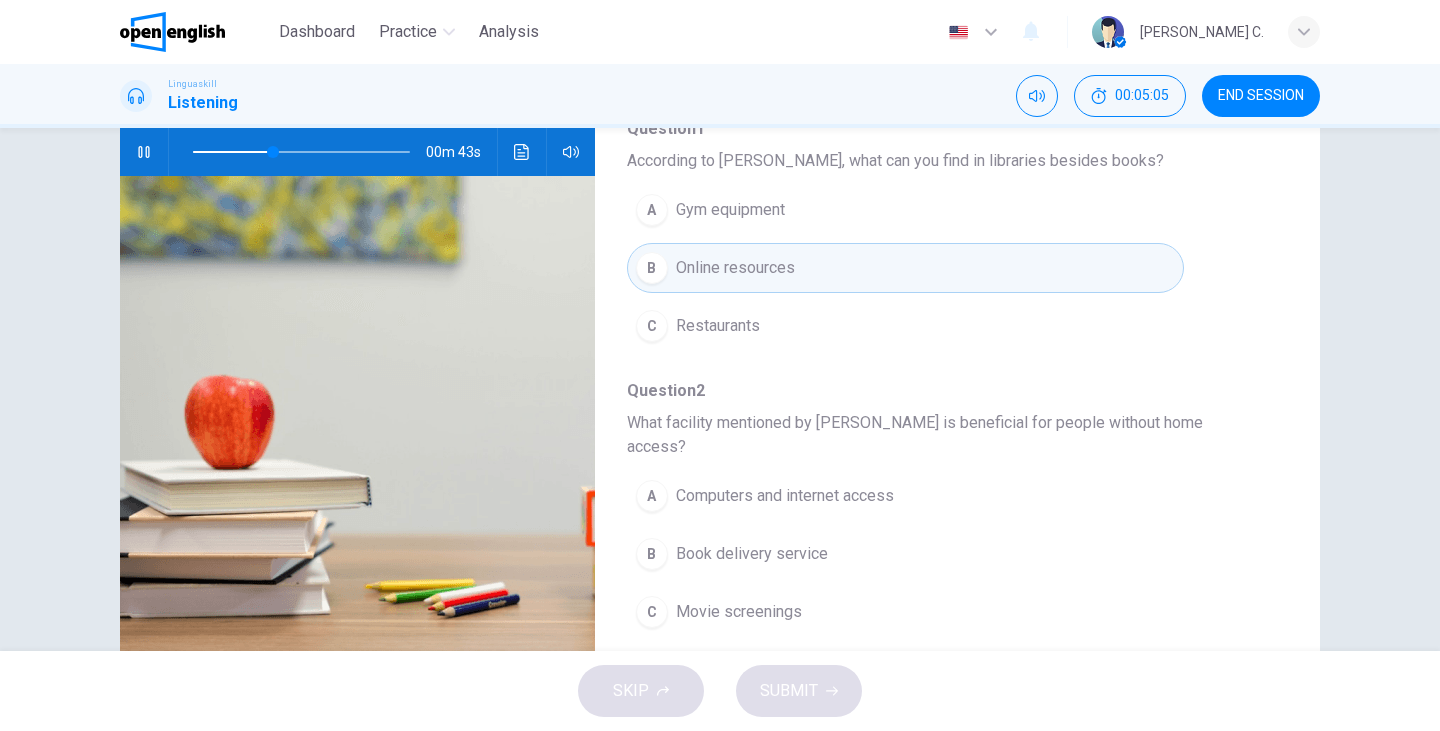 scroll, scrollTop: 93, scrollLeft: 0, axis: vertical 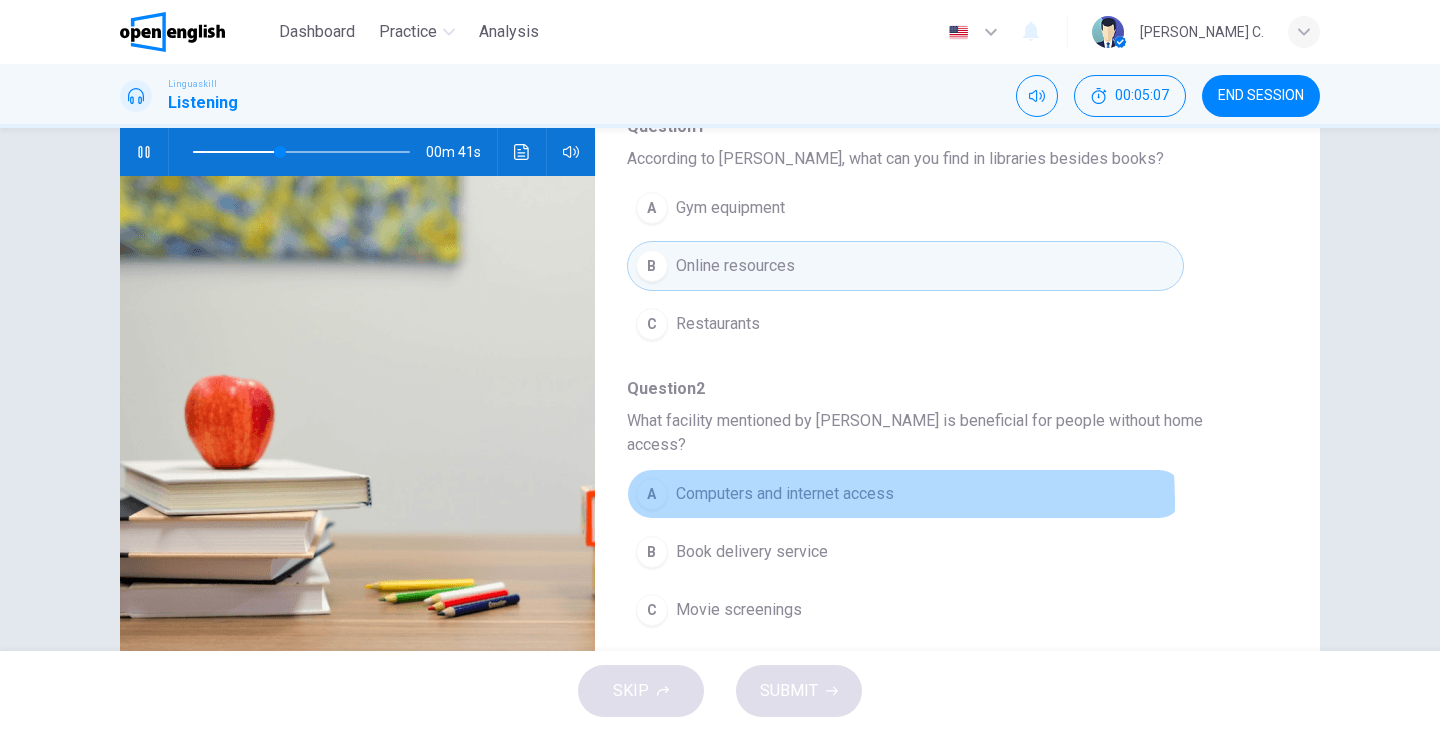 click on "Computers and internet access" at bounding box center [785, 494] 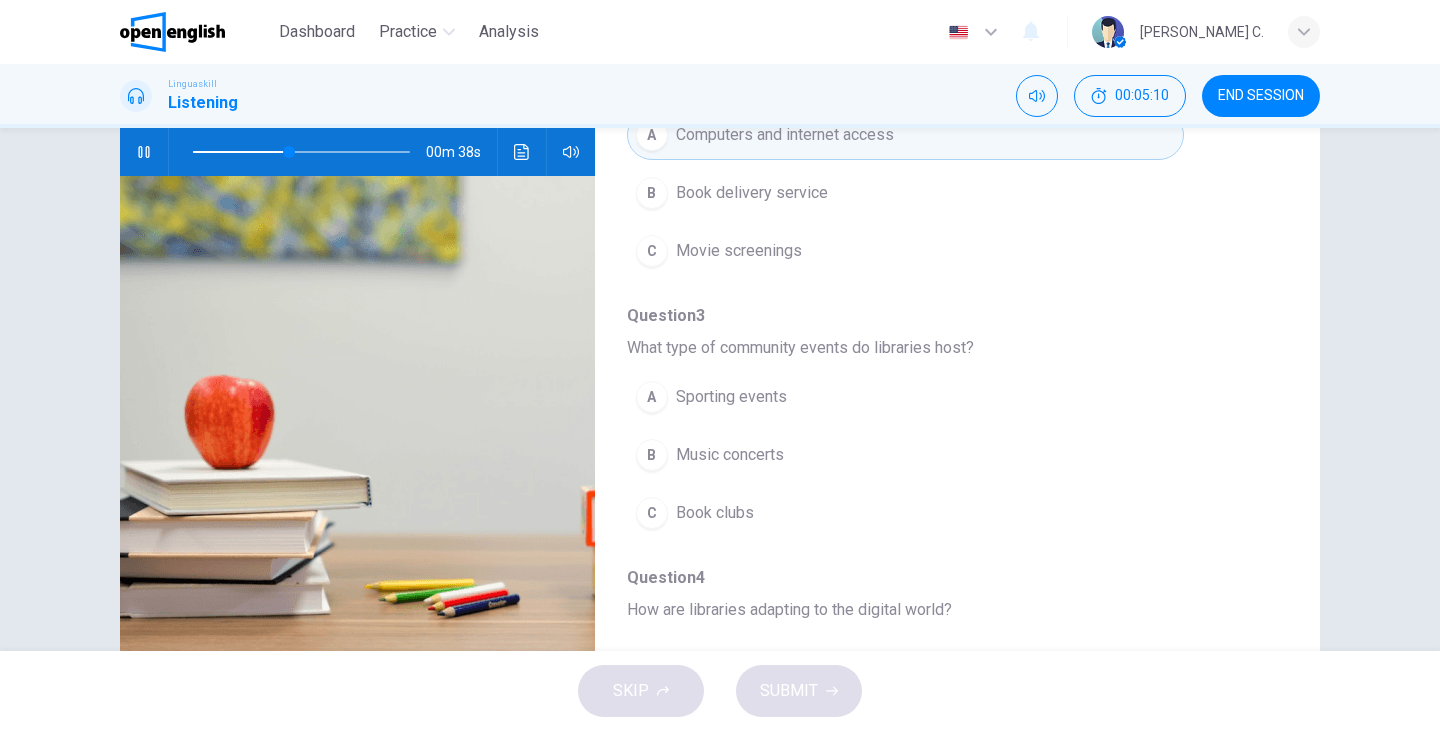 scroll, scrollTop: 453, scrollLeft: 0, axis: vertical 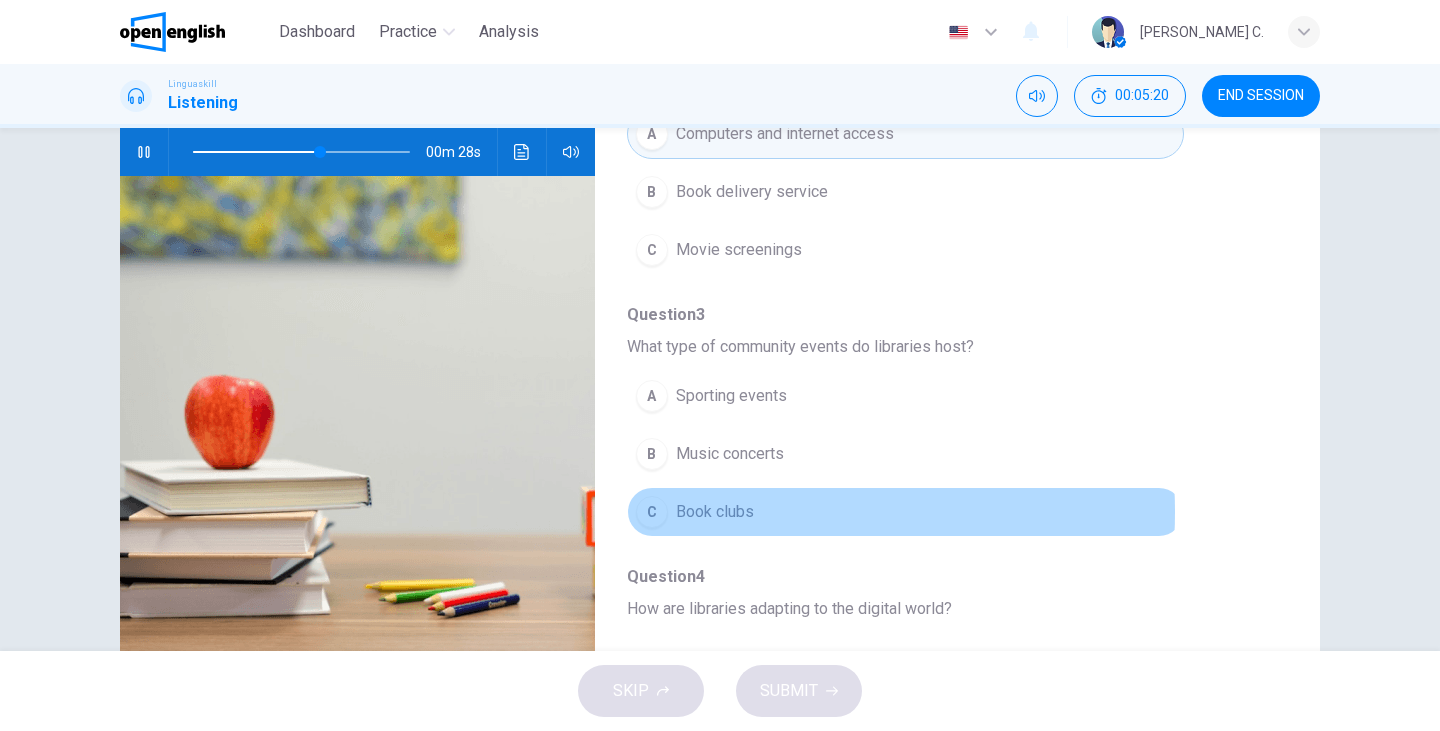 click on "Book clubs" at bounding box center [715, 512] 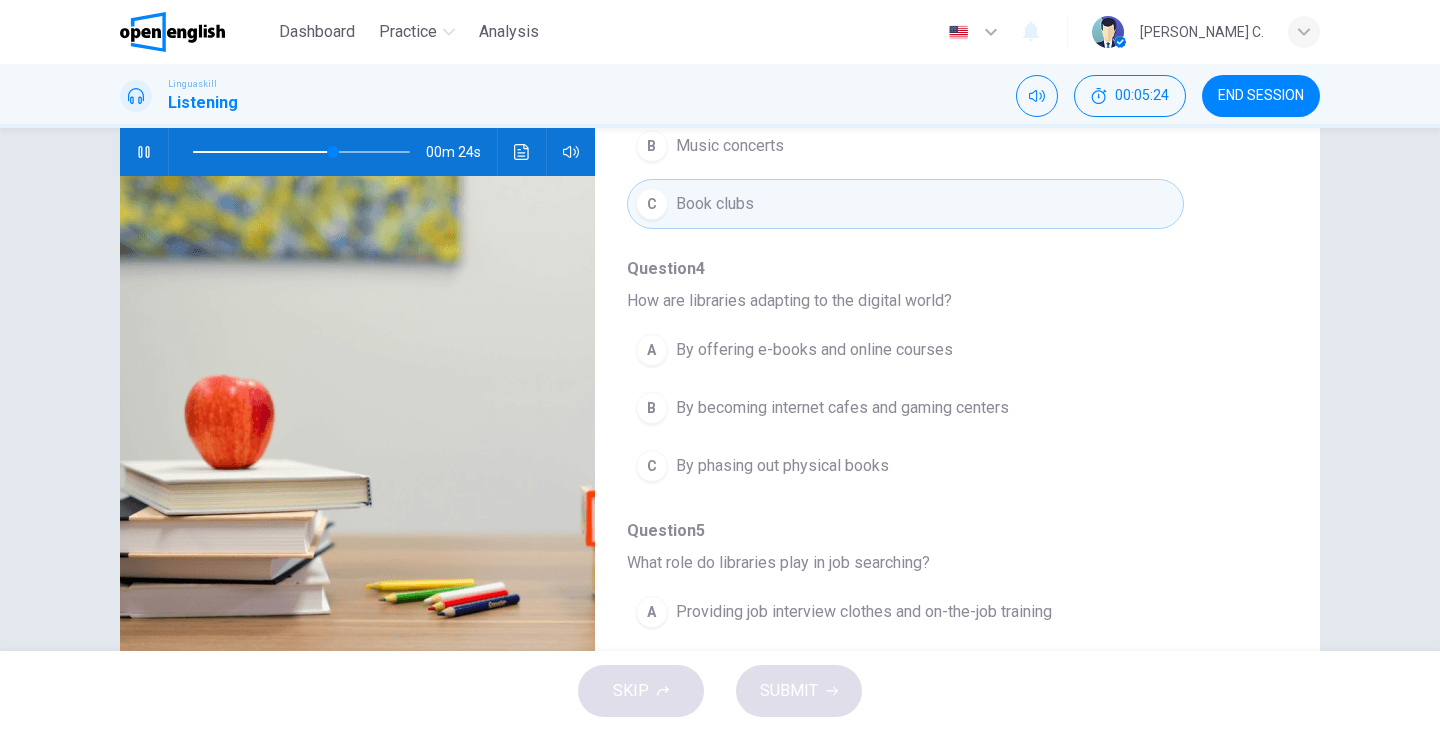 scroll, scrollTop: 765, scrollLeft: 0, axis: vertical 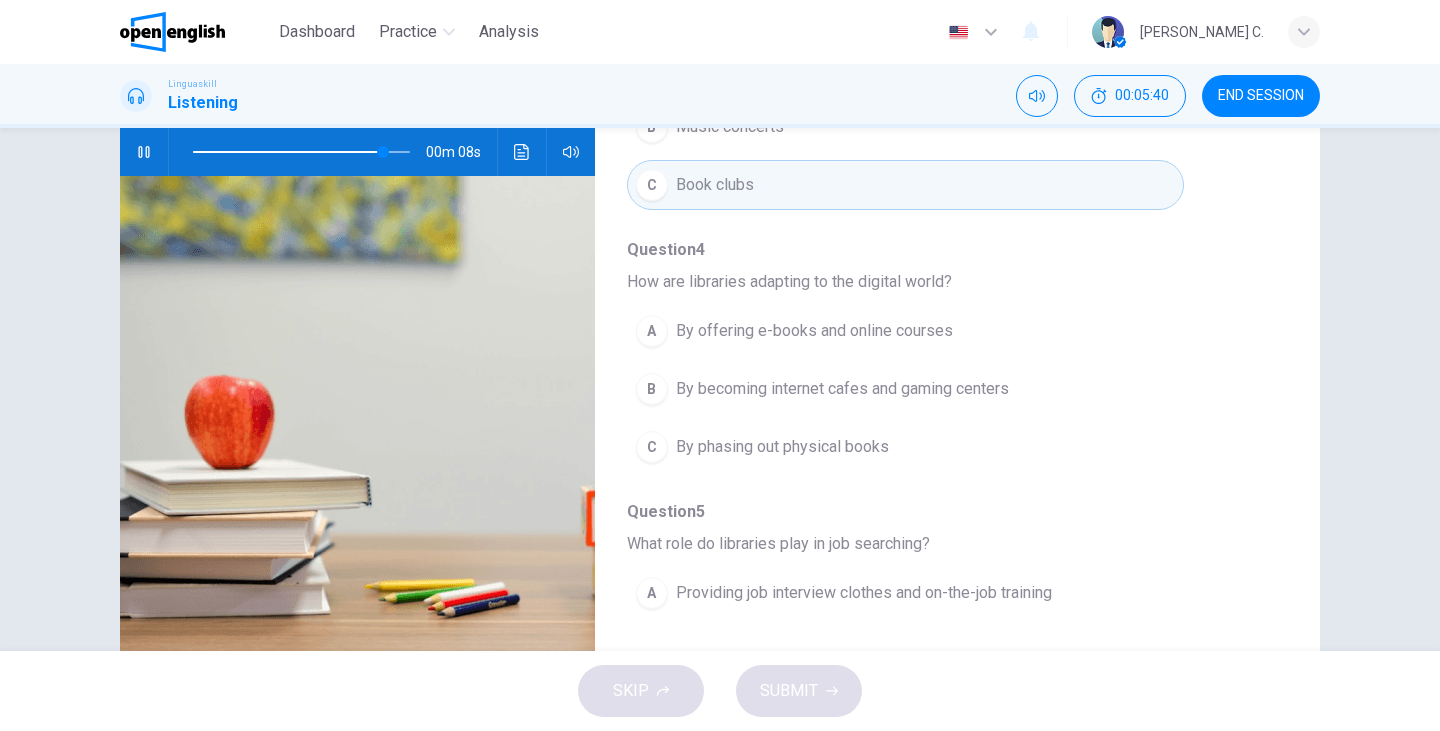 click on "By offering e-books and online courses" at bounding box center [814, 331] 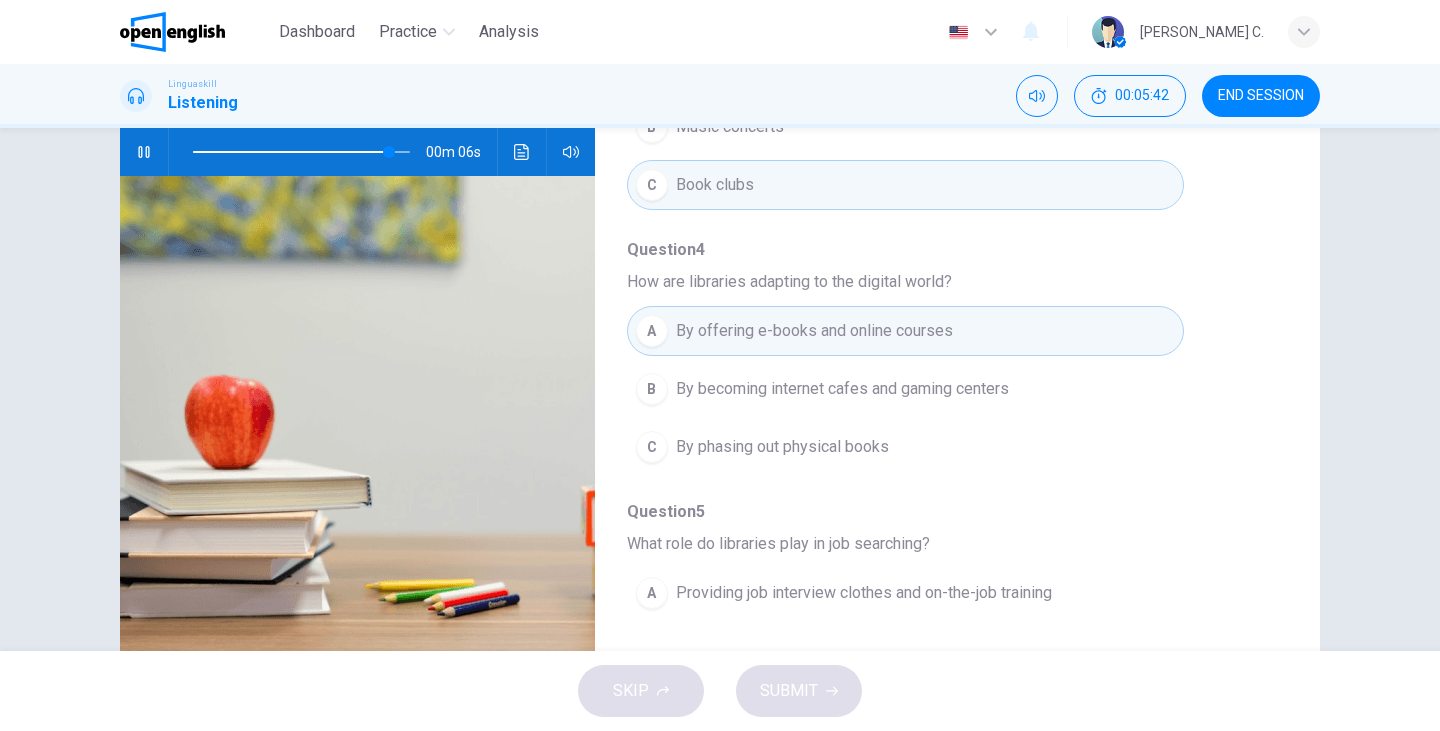 drag, startPoint x: 1270, startPoint y: 376, endPoint x: 1270, endPoint y: 435, distance: 59 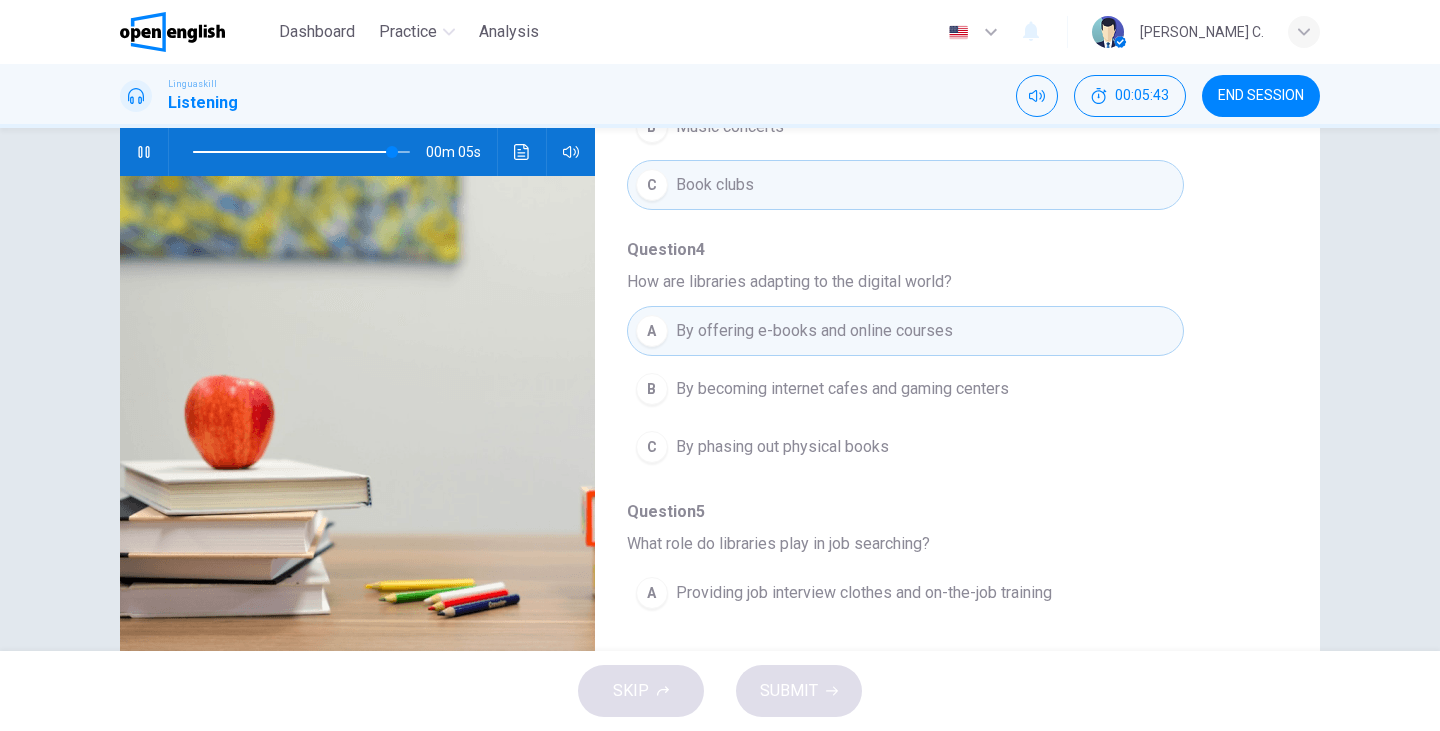 scroll, scrollTop: 863, scrollLeft: 0, axis: vertical 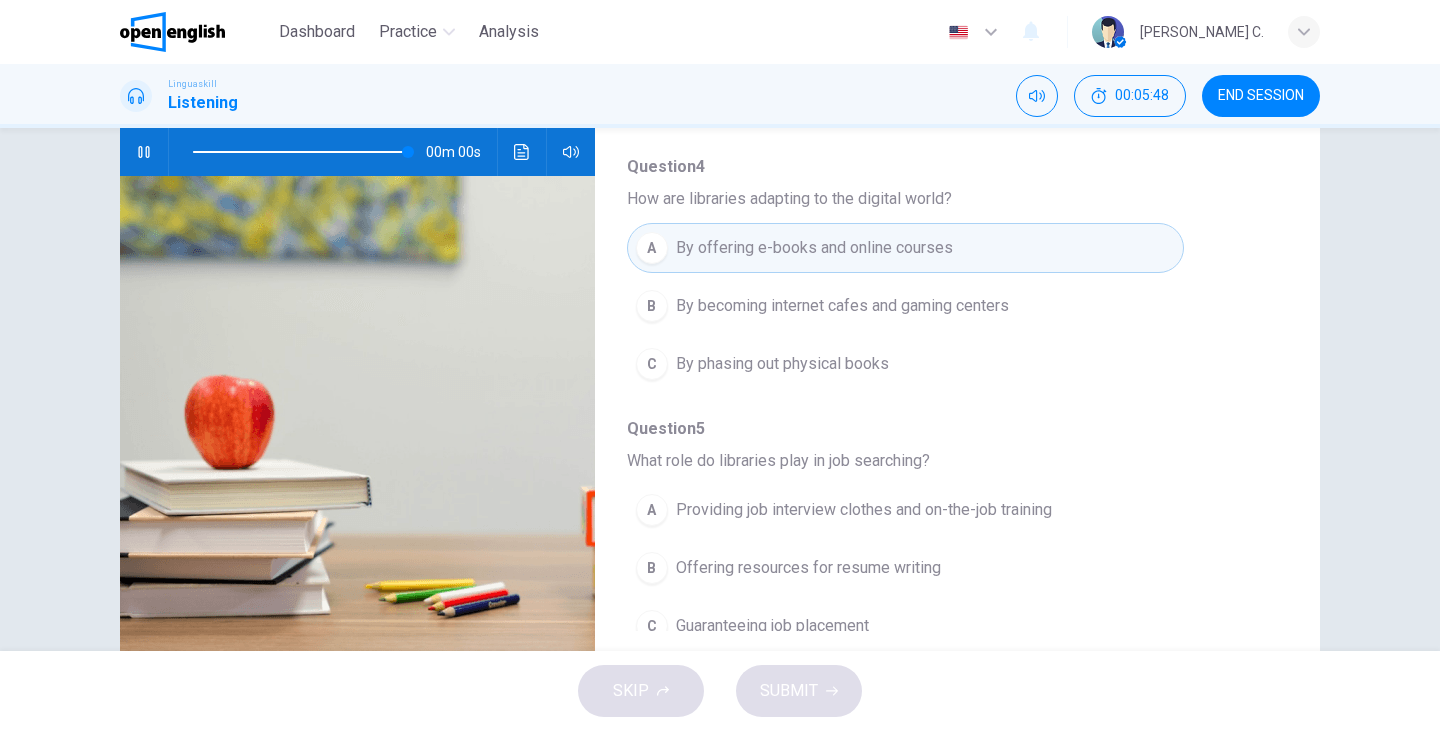 type on "*" 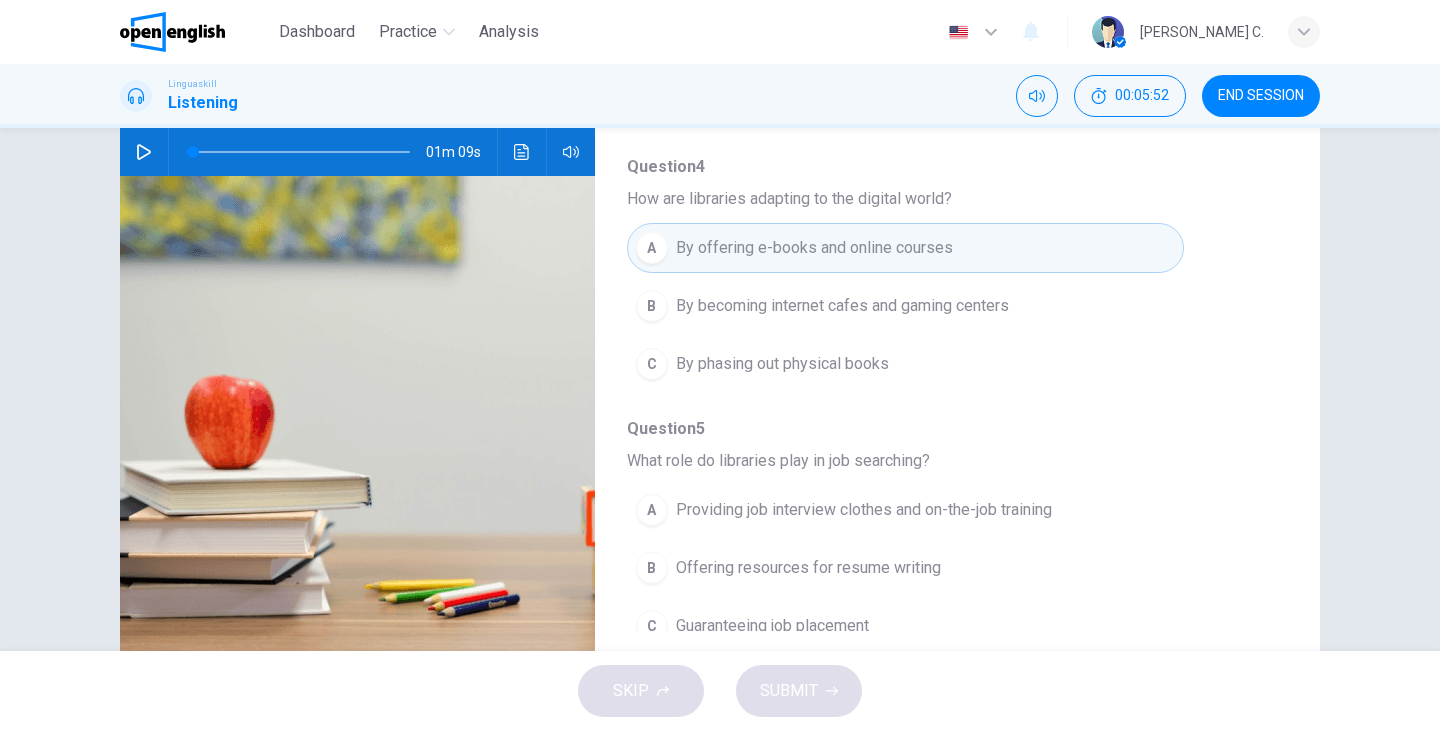 click on "Providing job interview clothes and on-the-job training" at bounding box center [864, 510] 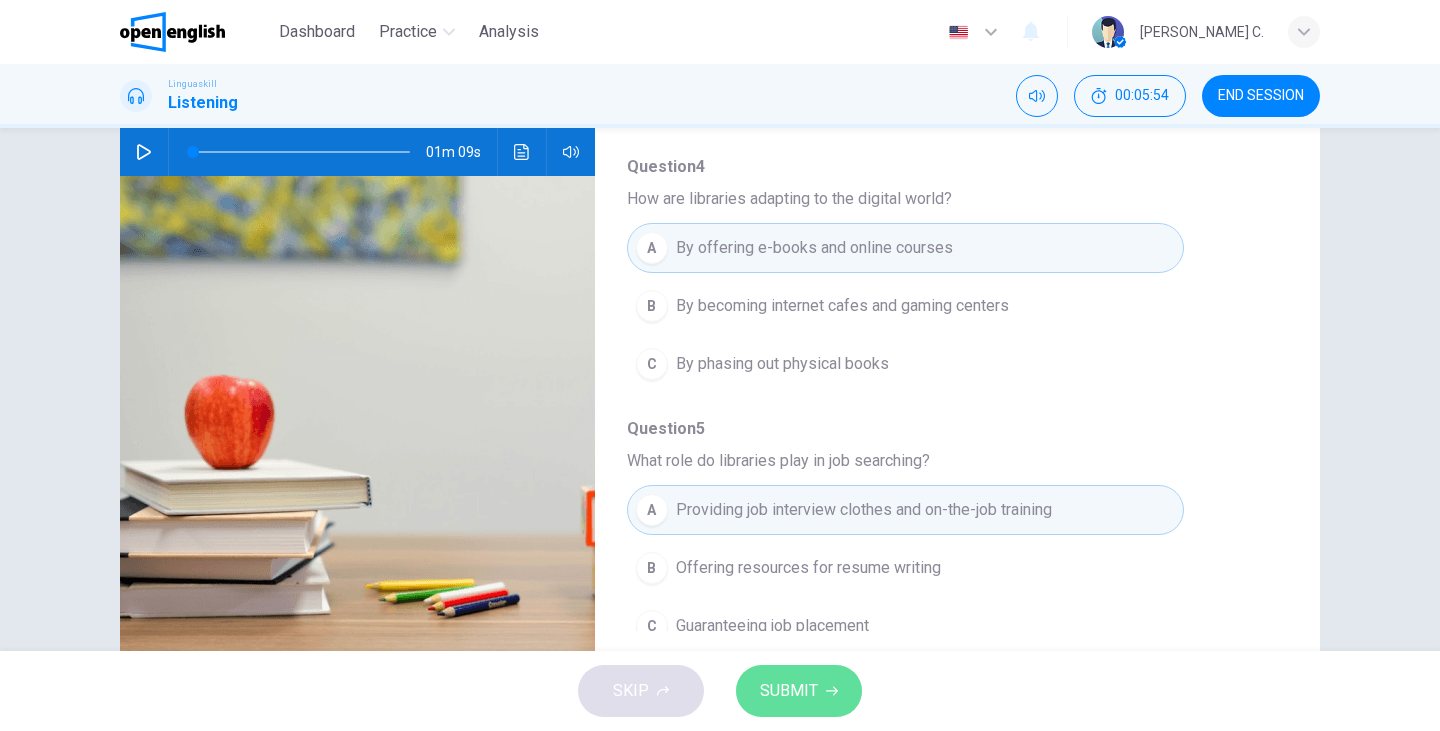 click 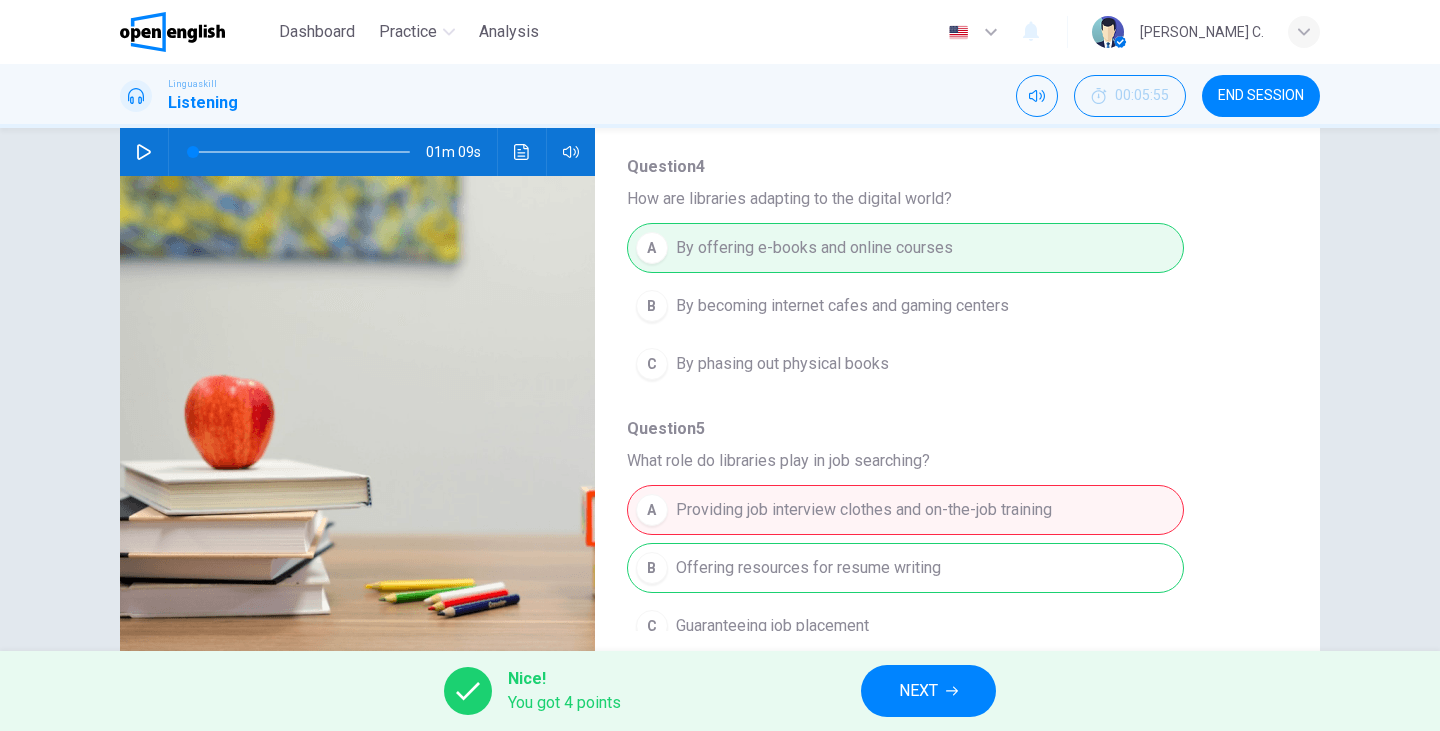 drag, startPoint x: 1269, startPoint y: 522, endPoint x: 1276, endPoint y: 531, distance: 11.401754 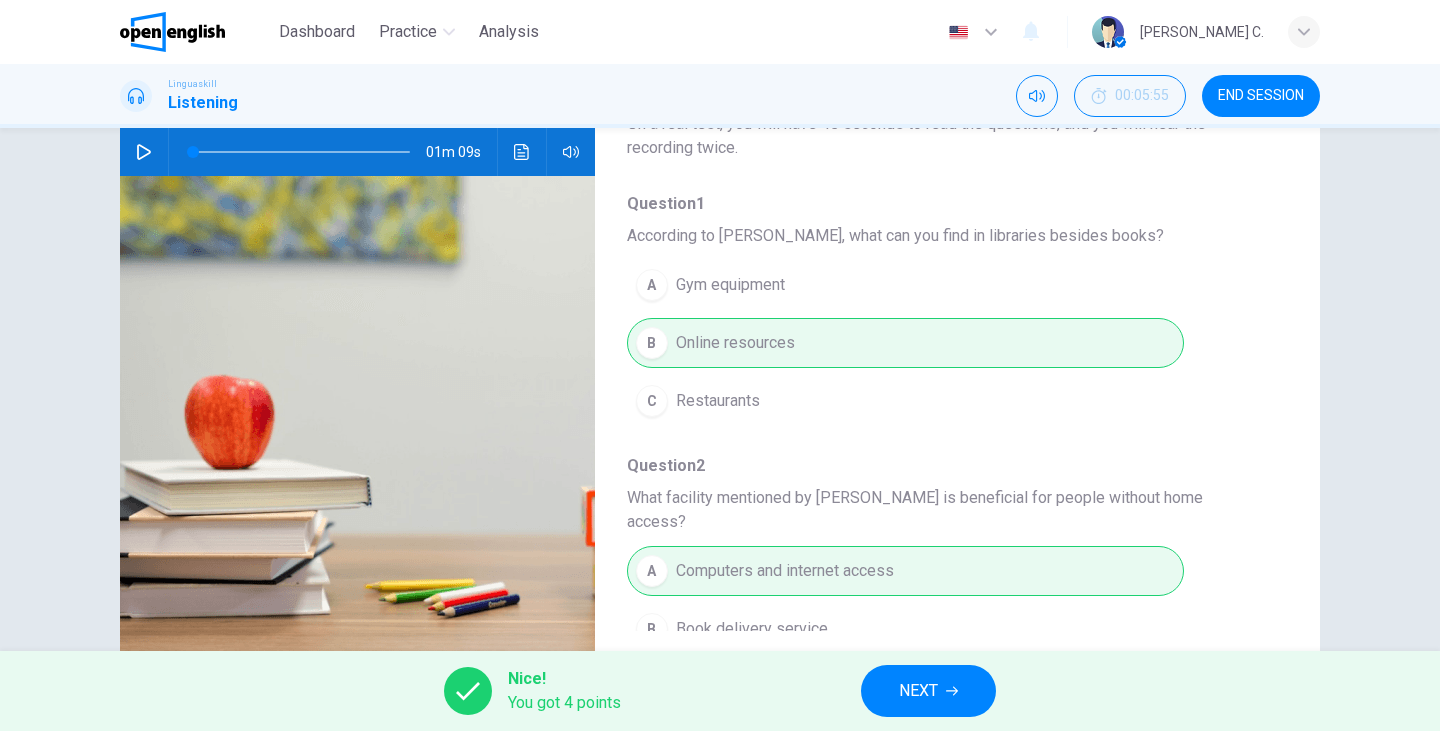 scroll, scrollTop: 0, scrollLeft: 0, axis: both 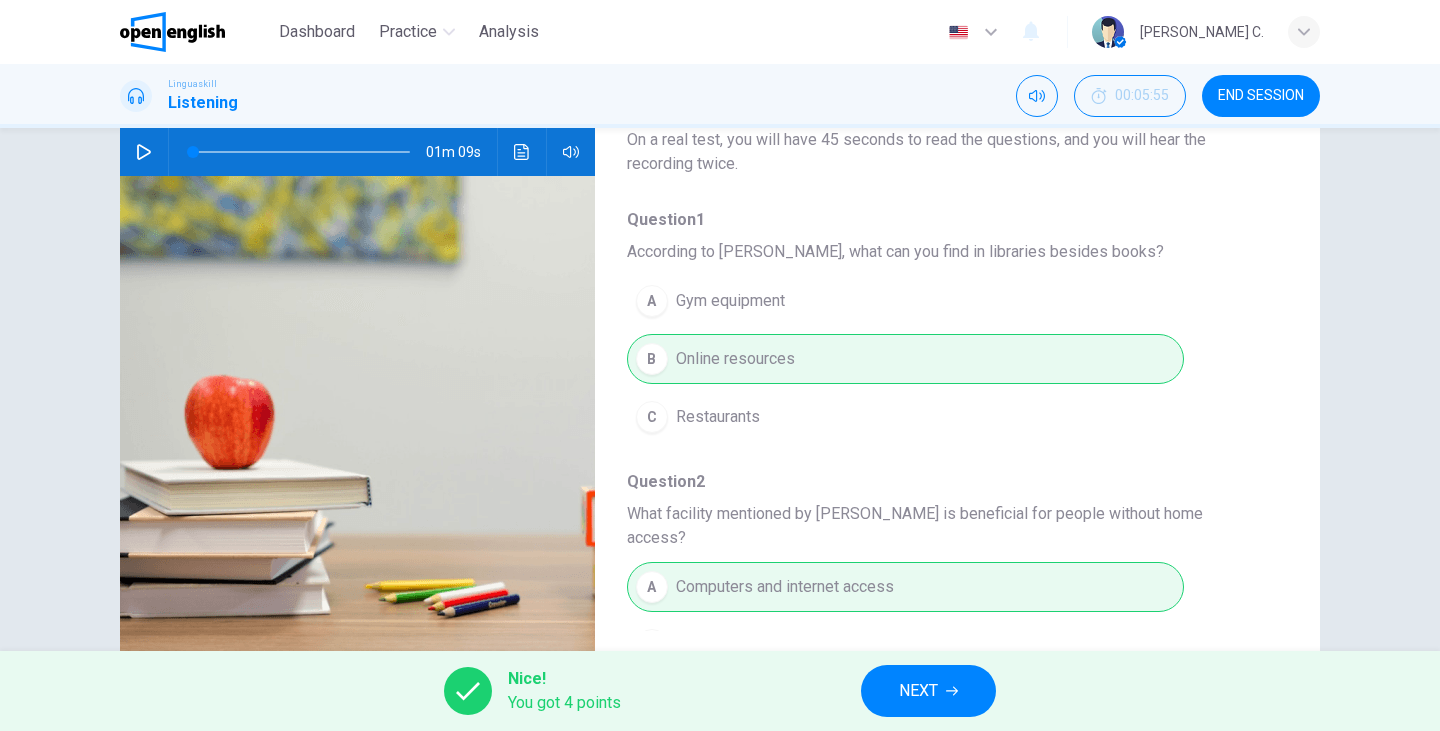 click on "NEXT" at bounding box center (928, 691) 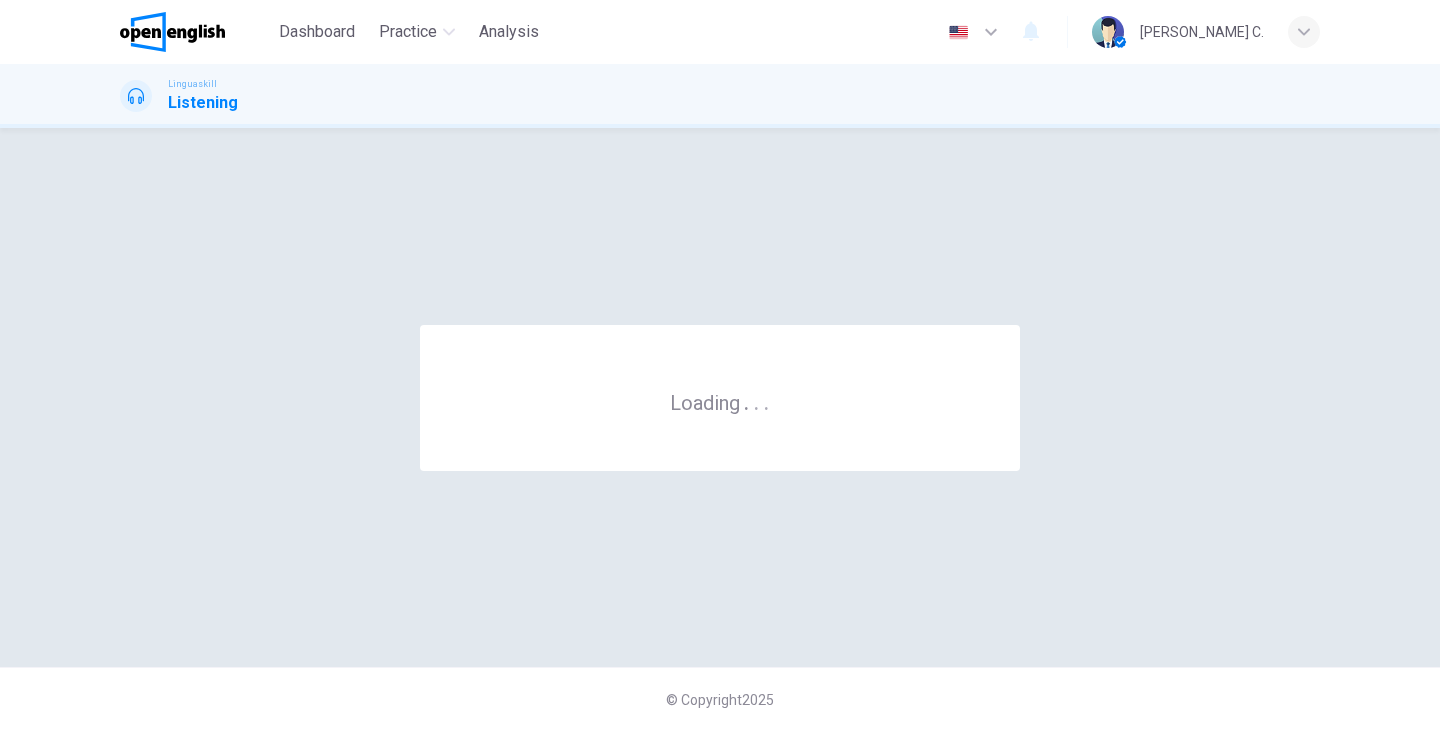 scroll, scrollTop: 0, scrollLeft: 0, axis: both 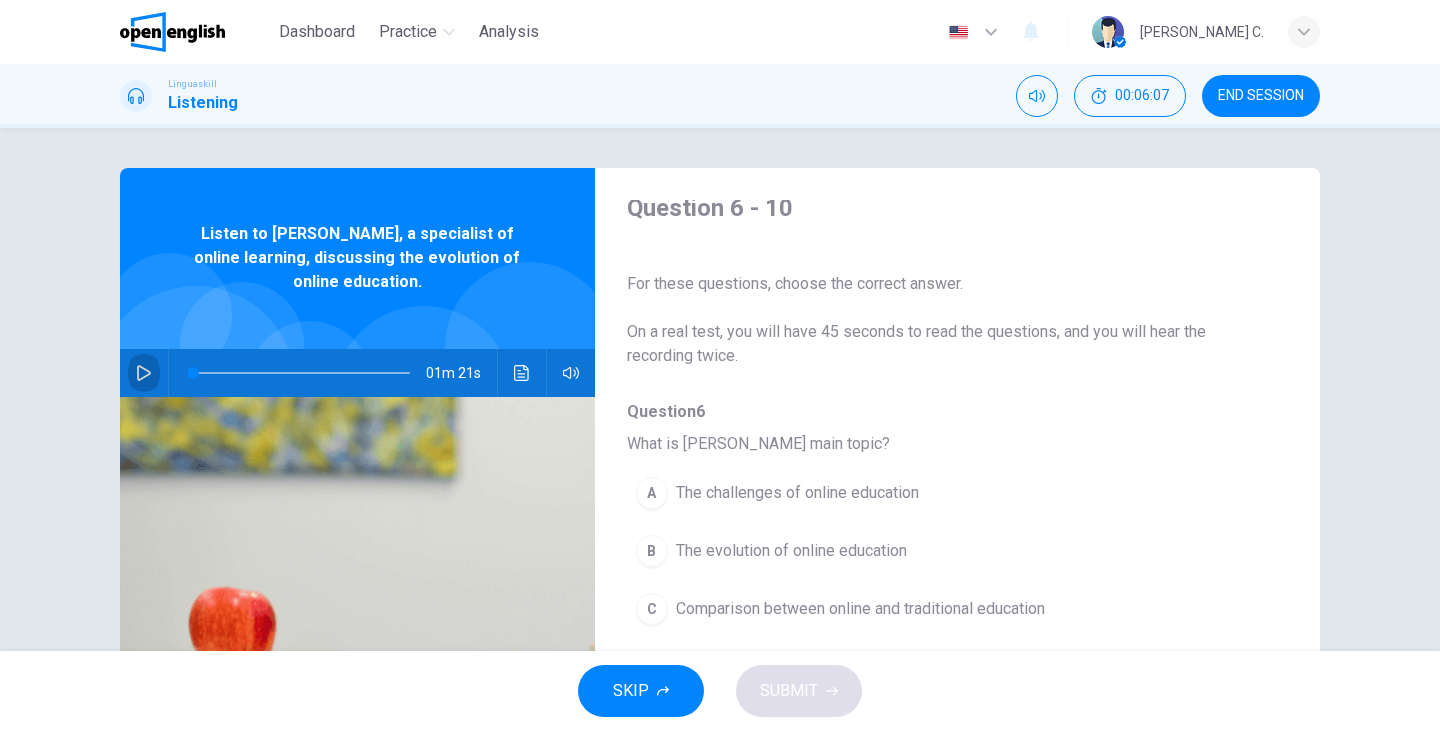 click at bounding box center [144, 373] 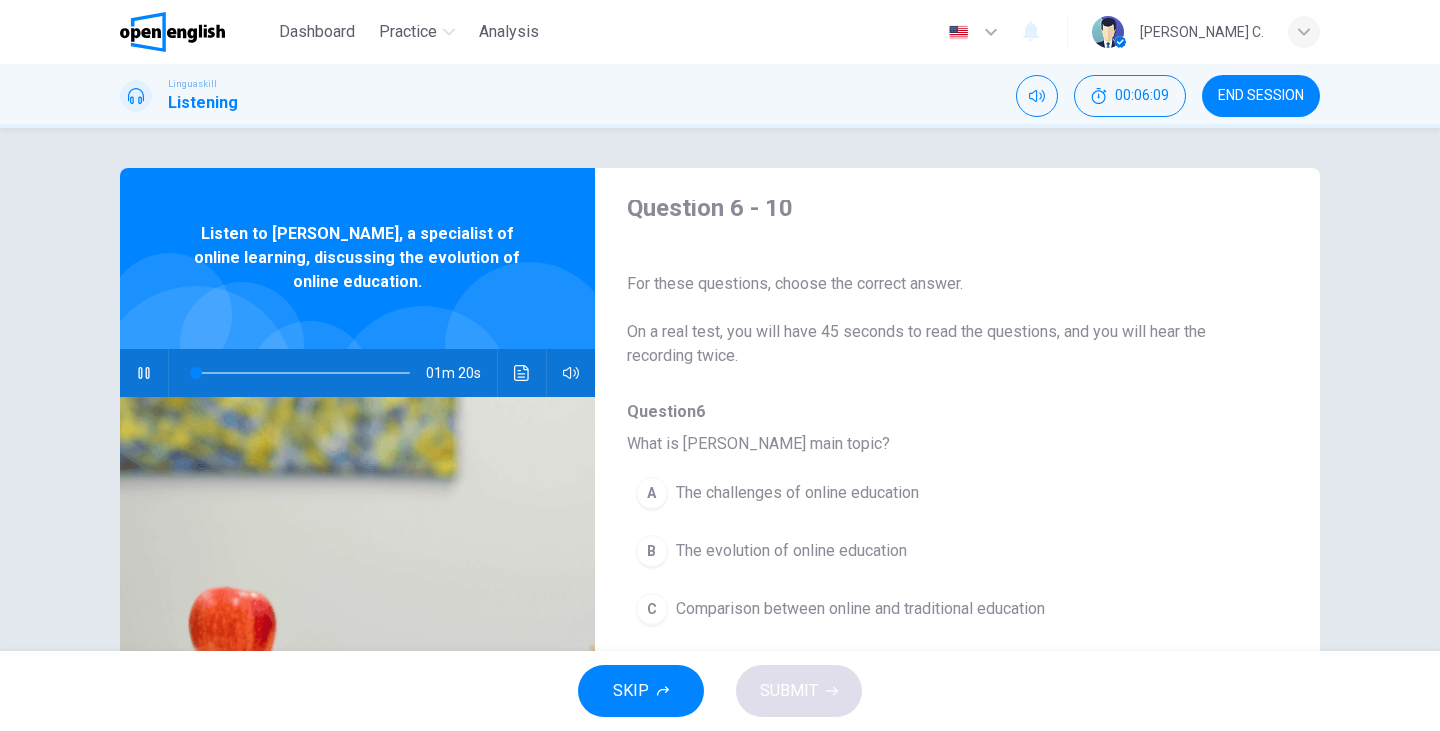 click 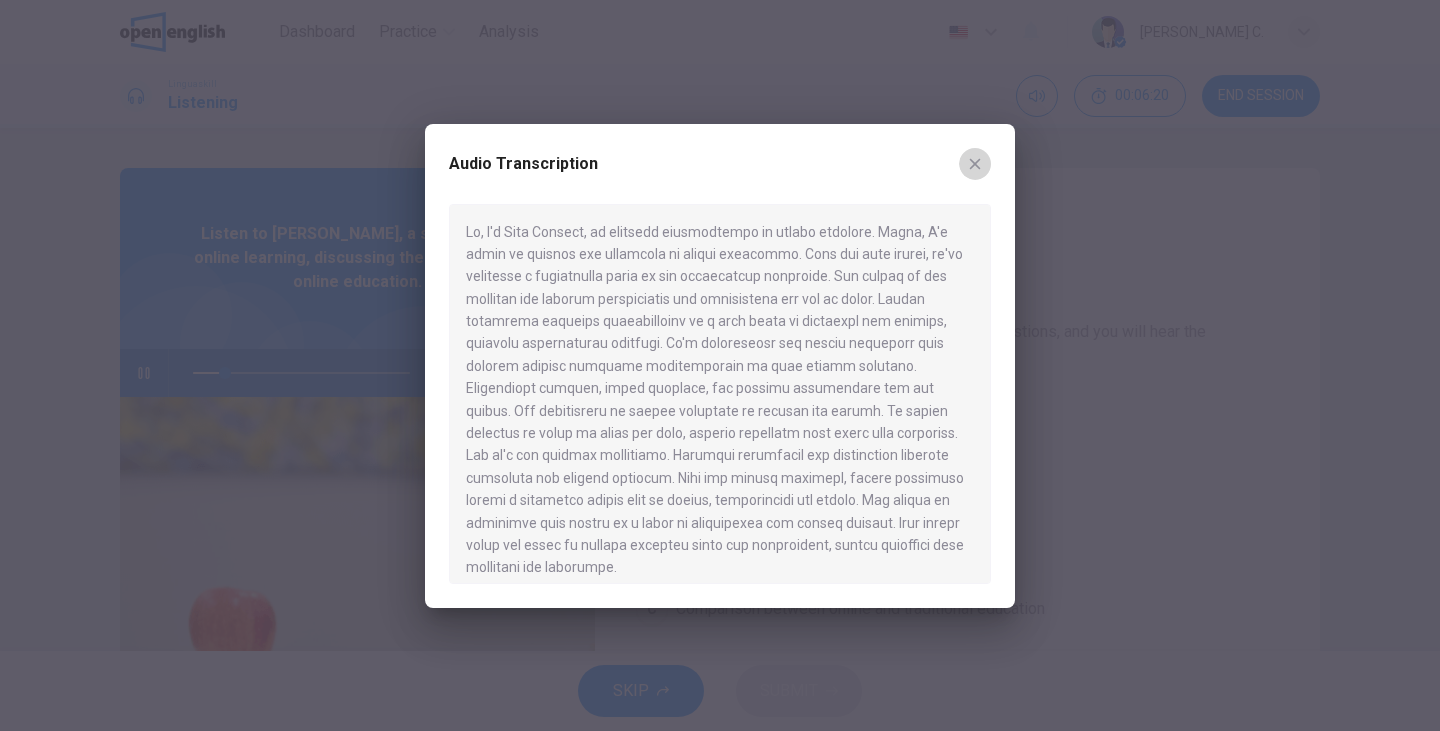 click at bounding box center (975, 164) 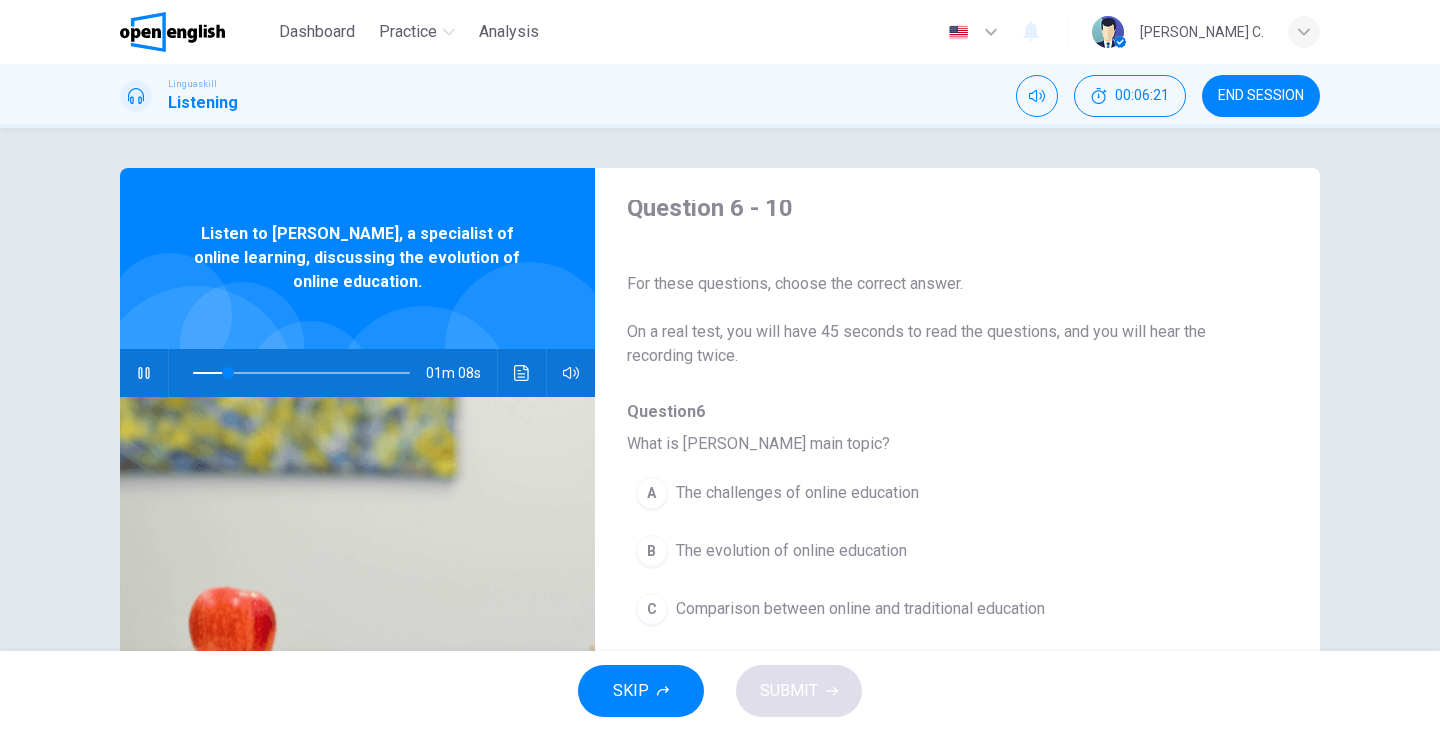 click on "The evolution of online education" at bounding box center [791, 551] 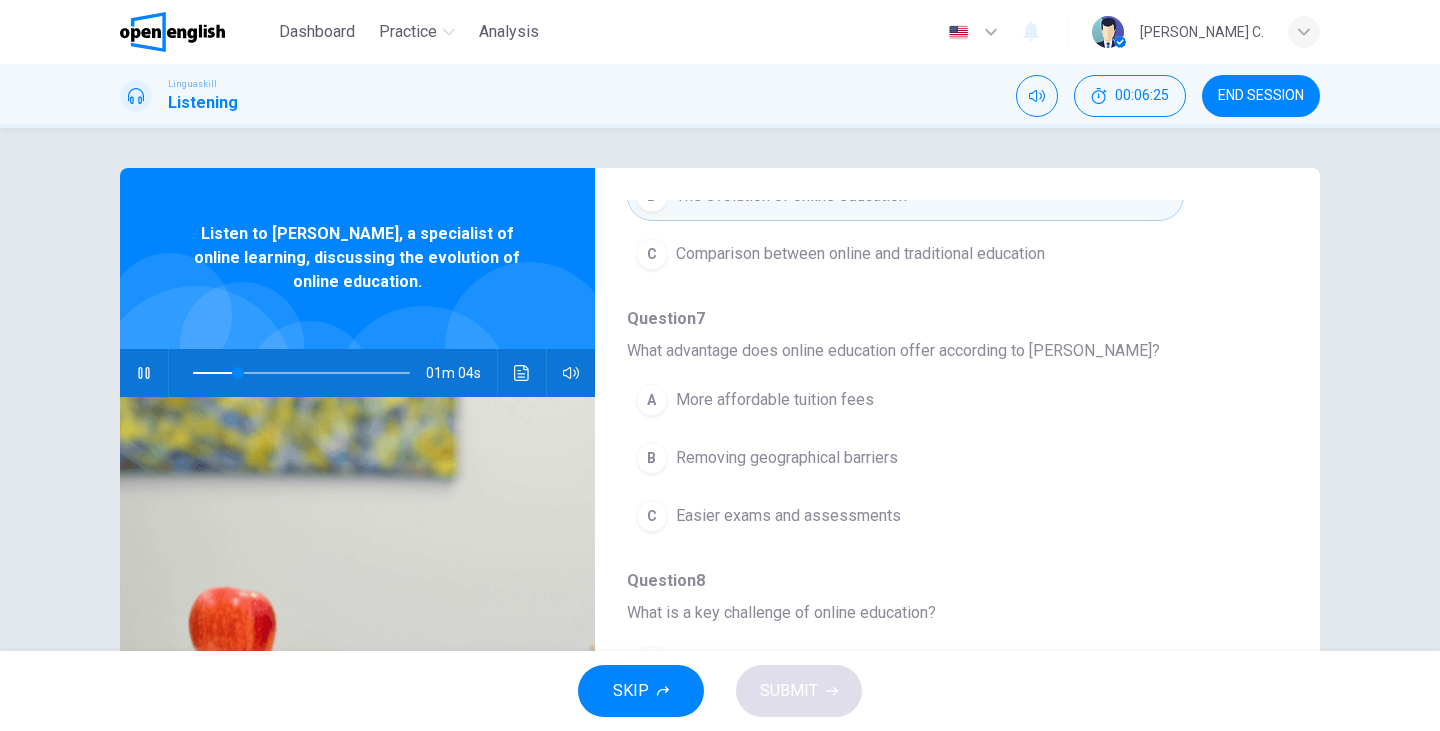 scroll, scrollTop: 378, scrollLeft: 0, axis: vertical 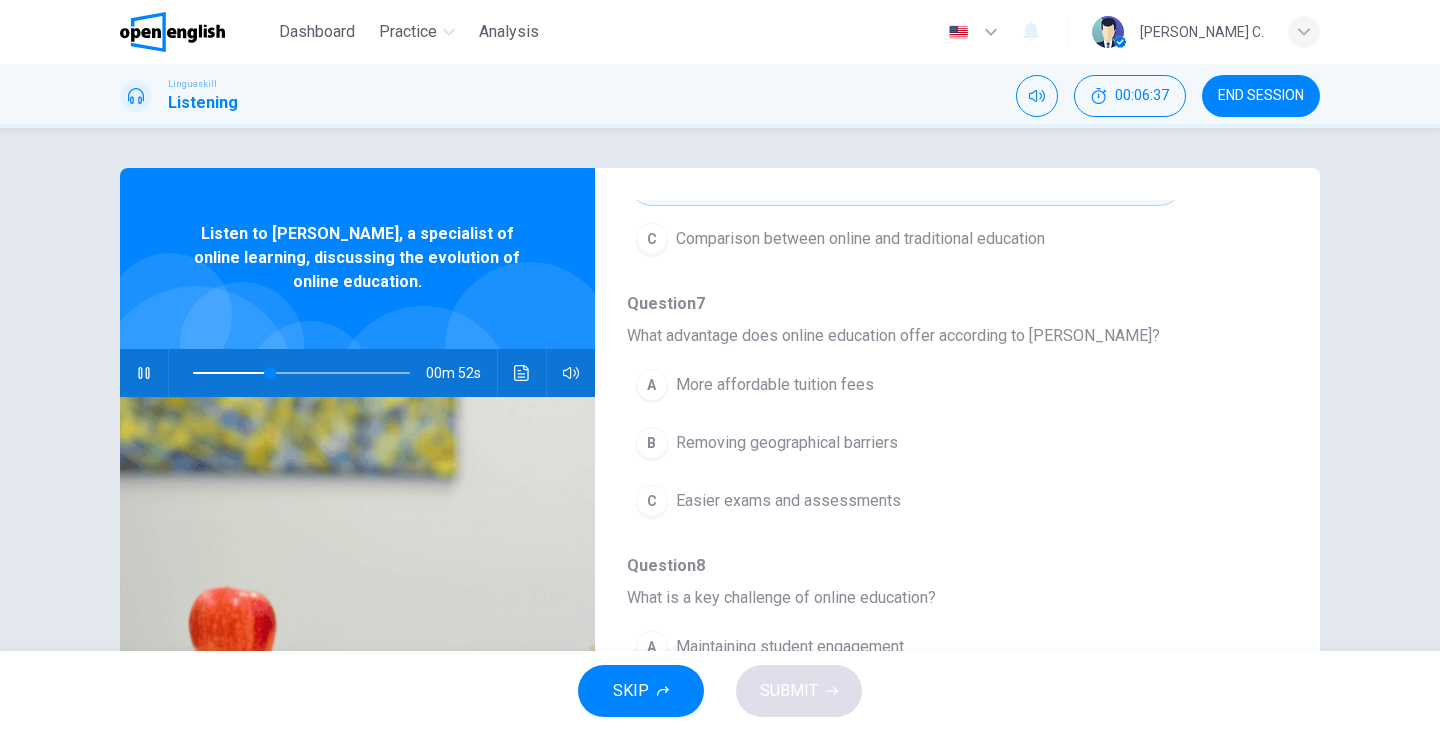 click on "Removing geographical barriers" at bounding box center [787, 443] 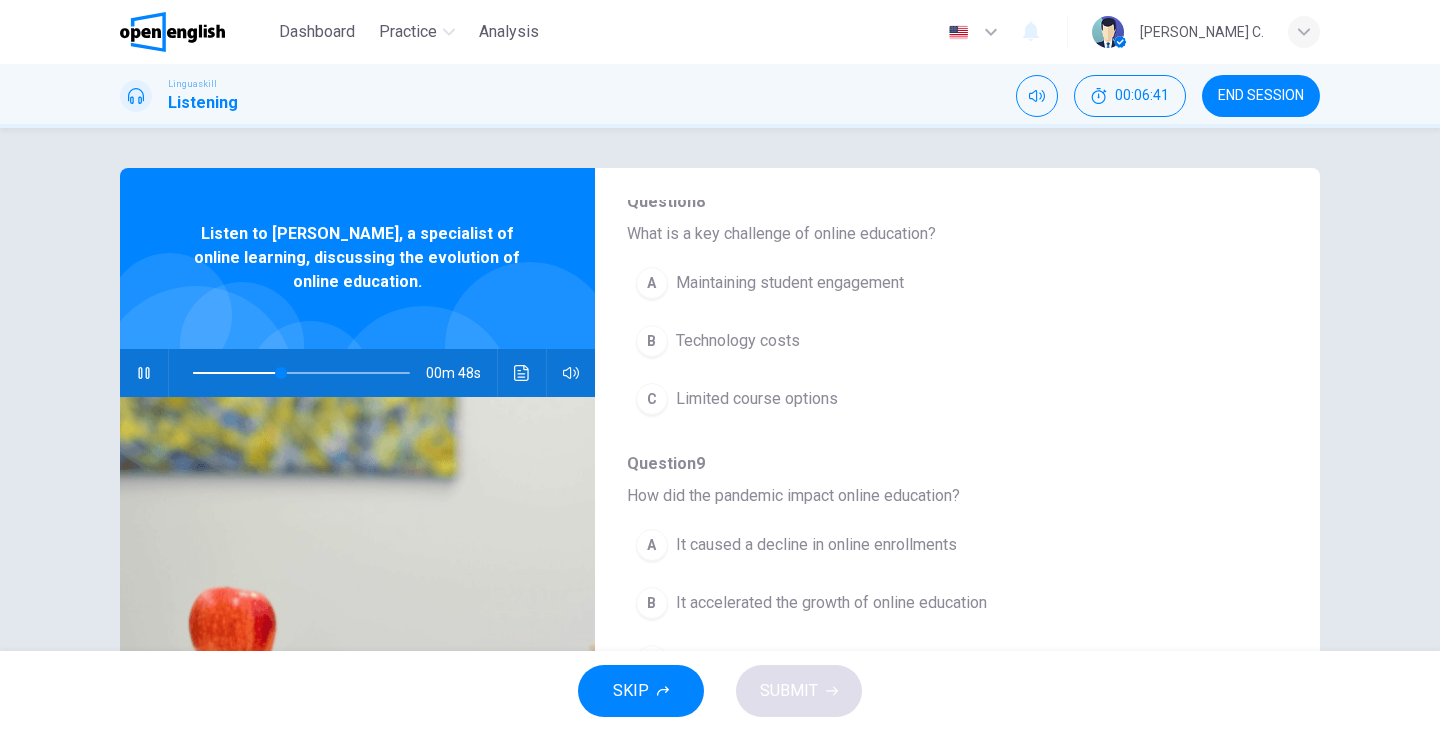 scroll, scrollTop: 748, scrollLeft: 0, axis: vertical 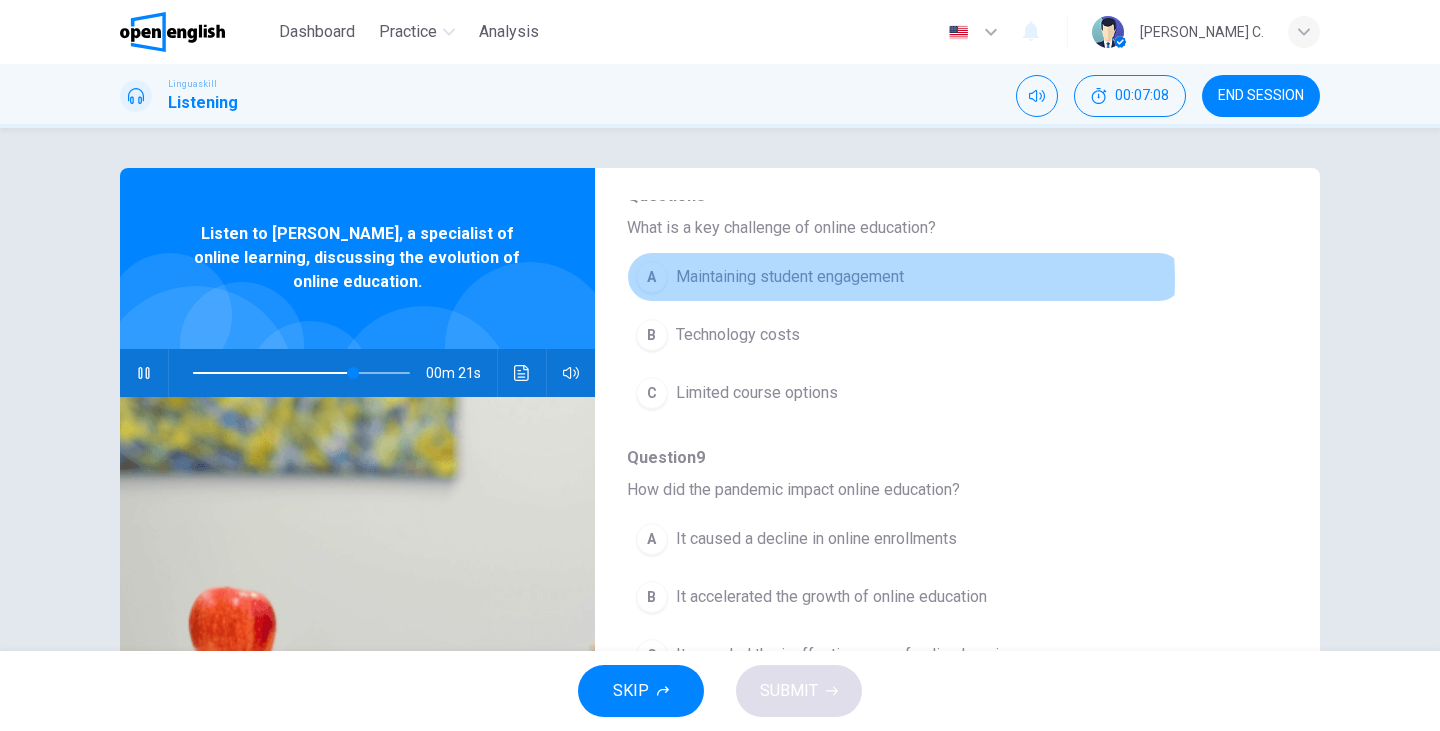 click on "Maintaining student engagement" at bounding box center [790, 277] 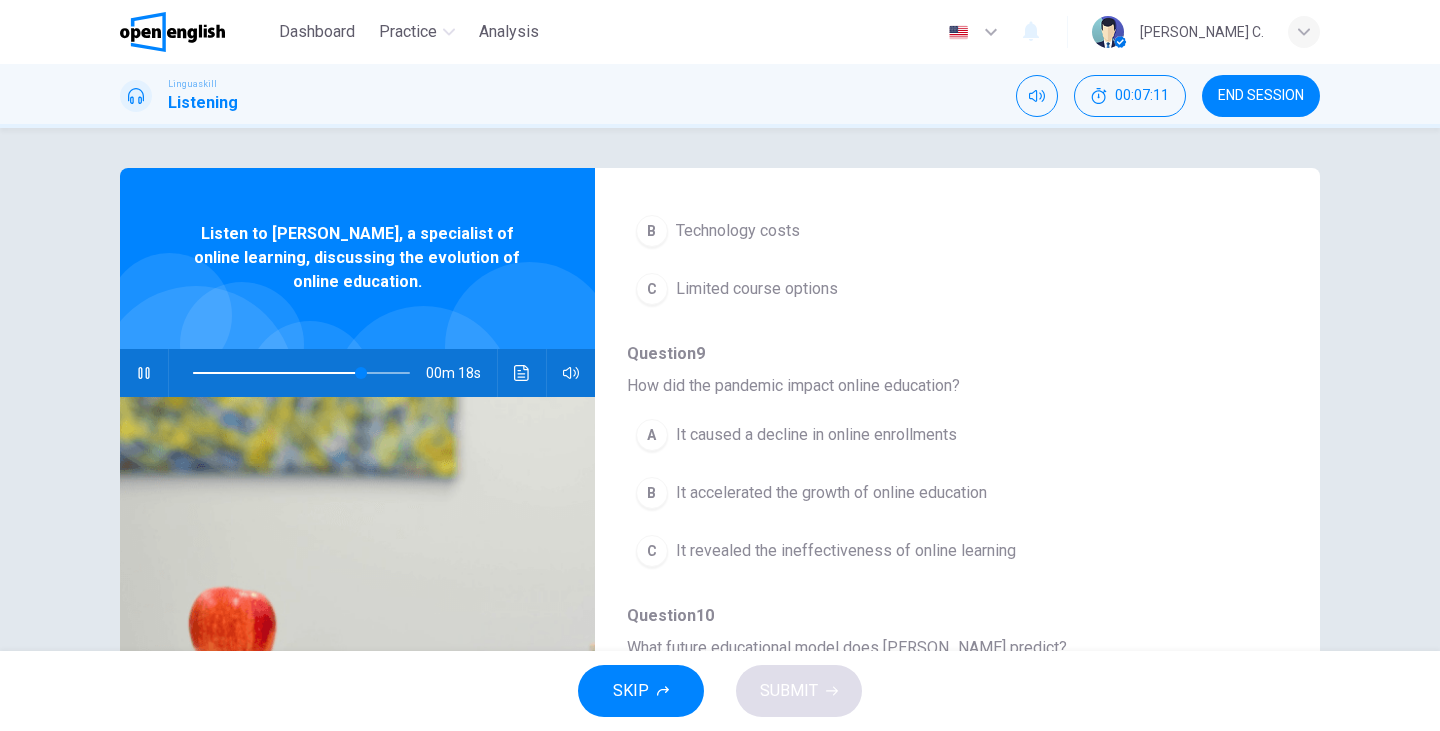 scroll, scrollTop: 863, scrollLeft: 0, axis: vertical 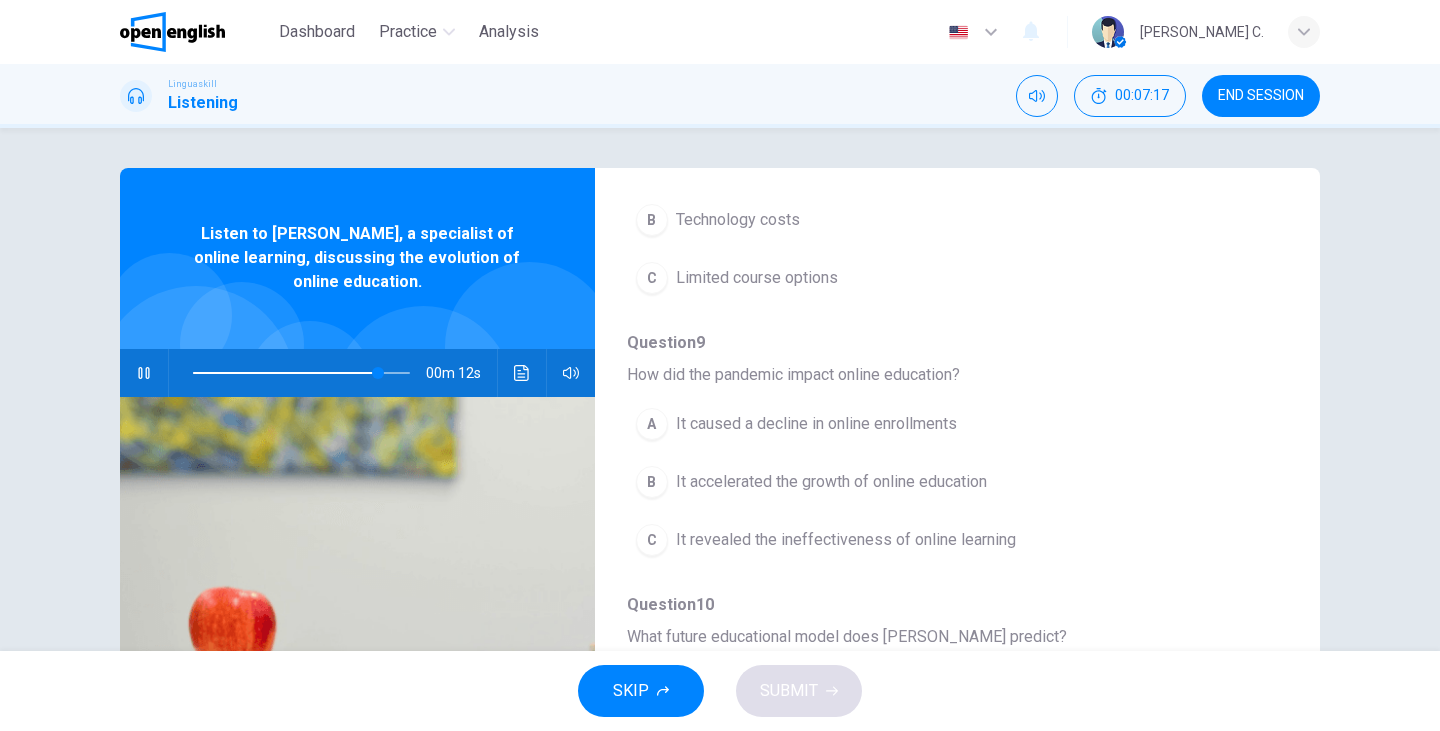 click on "It accelerated the growth of online education" at bounding box center [831, 482] 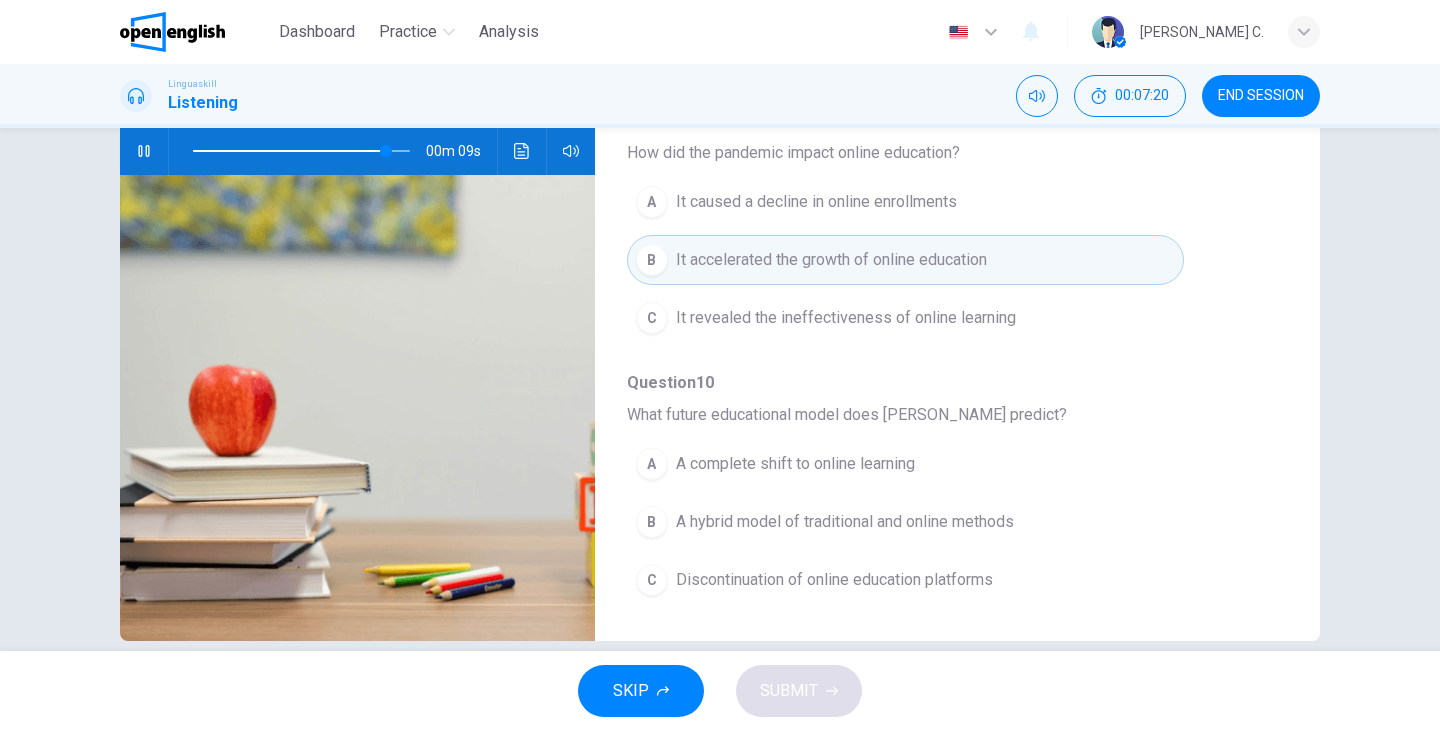 scroll, scrollTop: 227, scrollLeft: 0, axis: vertical 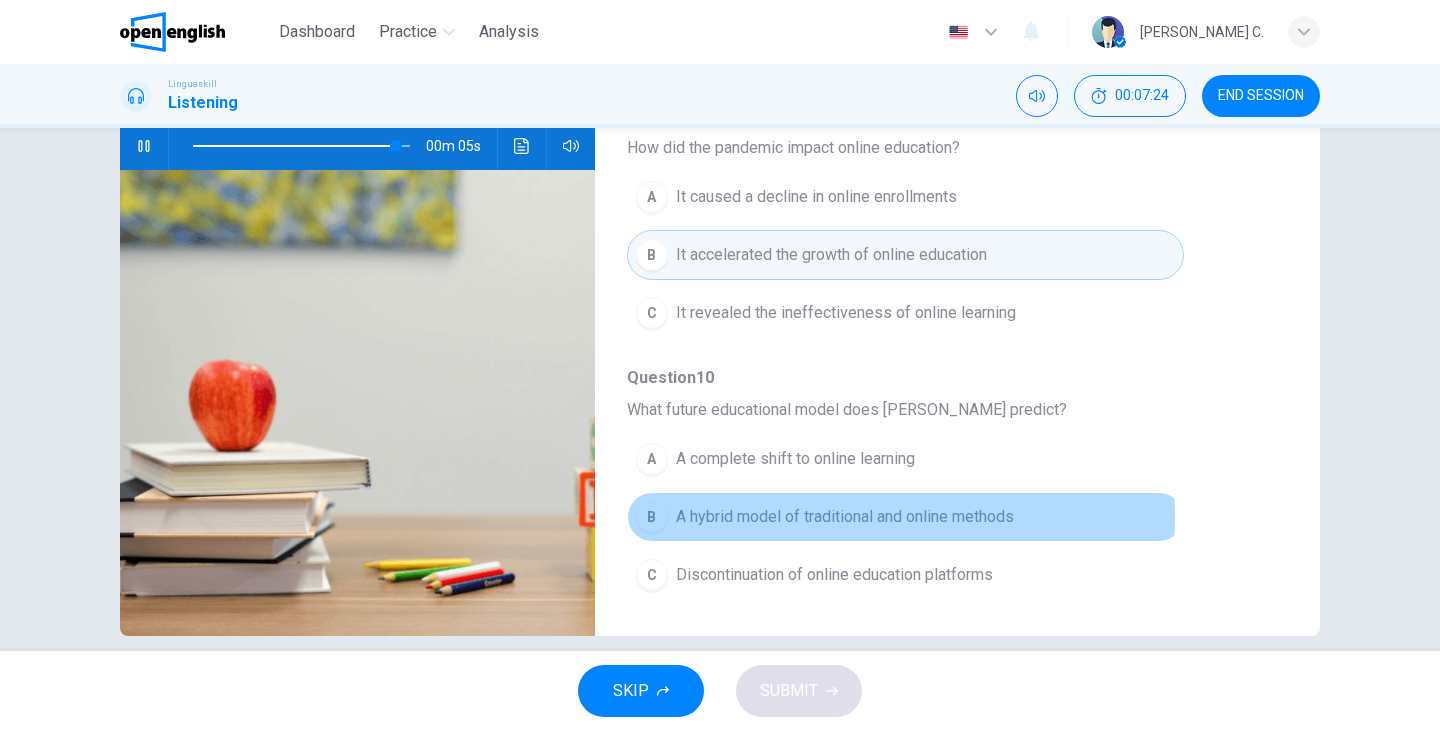 click on "A hybrid model of traditional and online methods" at bounding box center (845, 517) 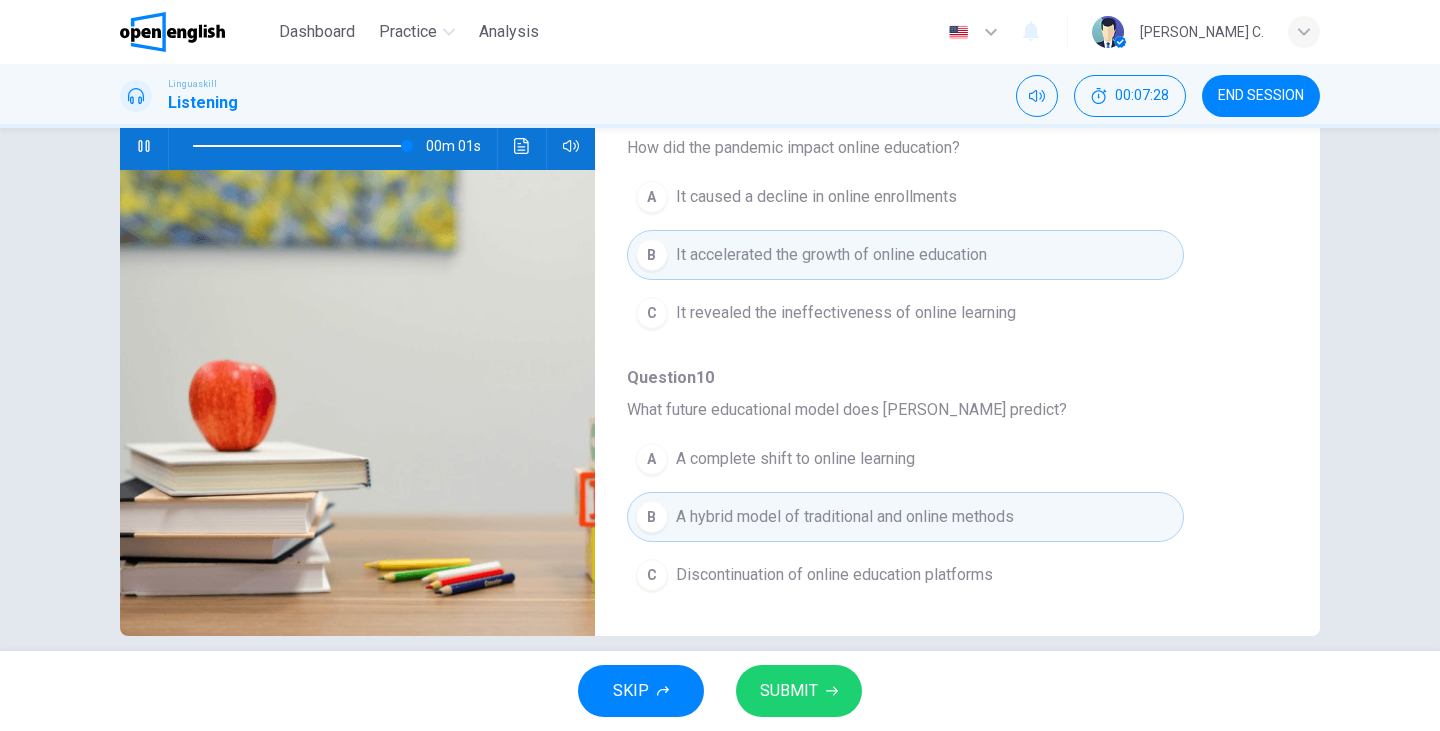 type on "*" 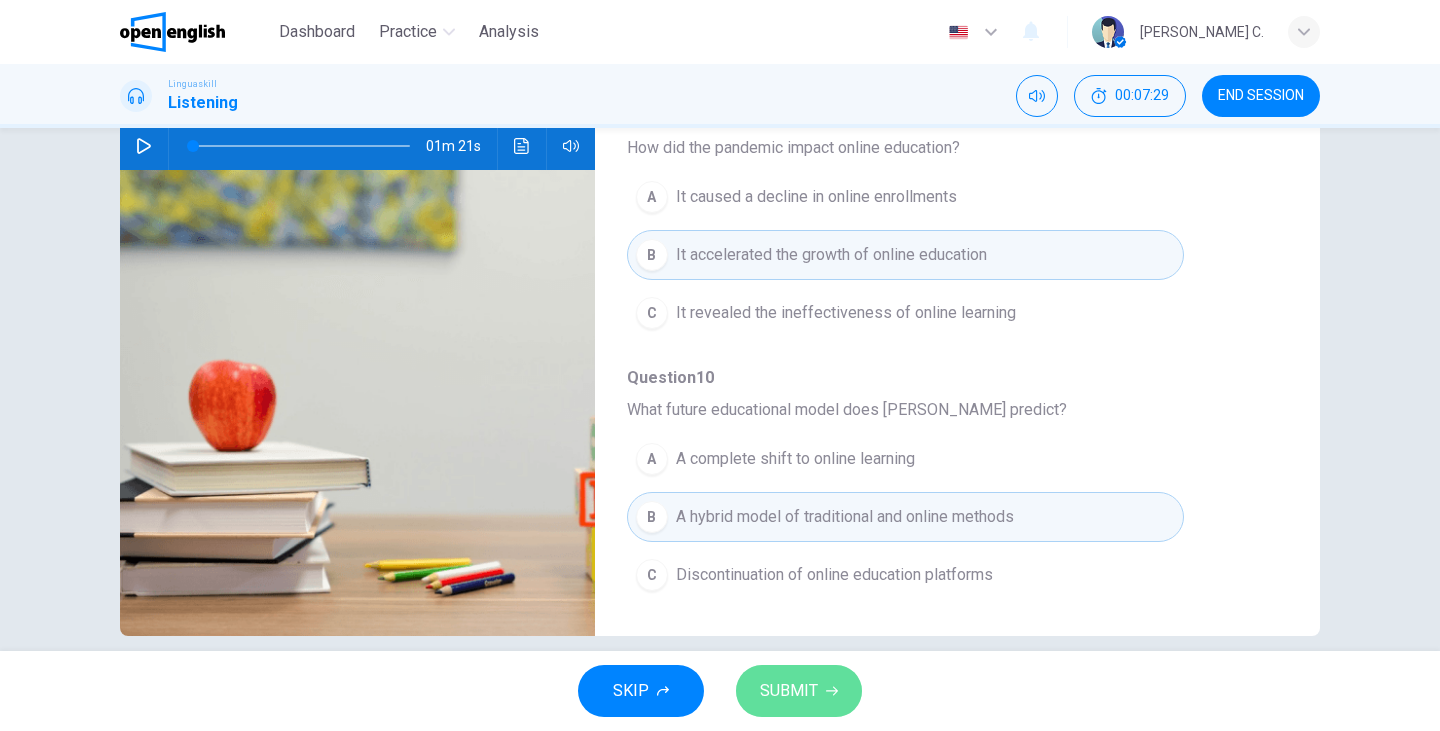 click on "SUBMIT" at bounding box center [789, 691] 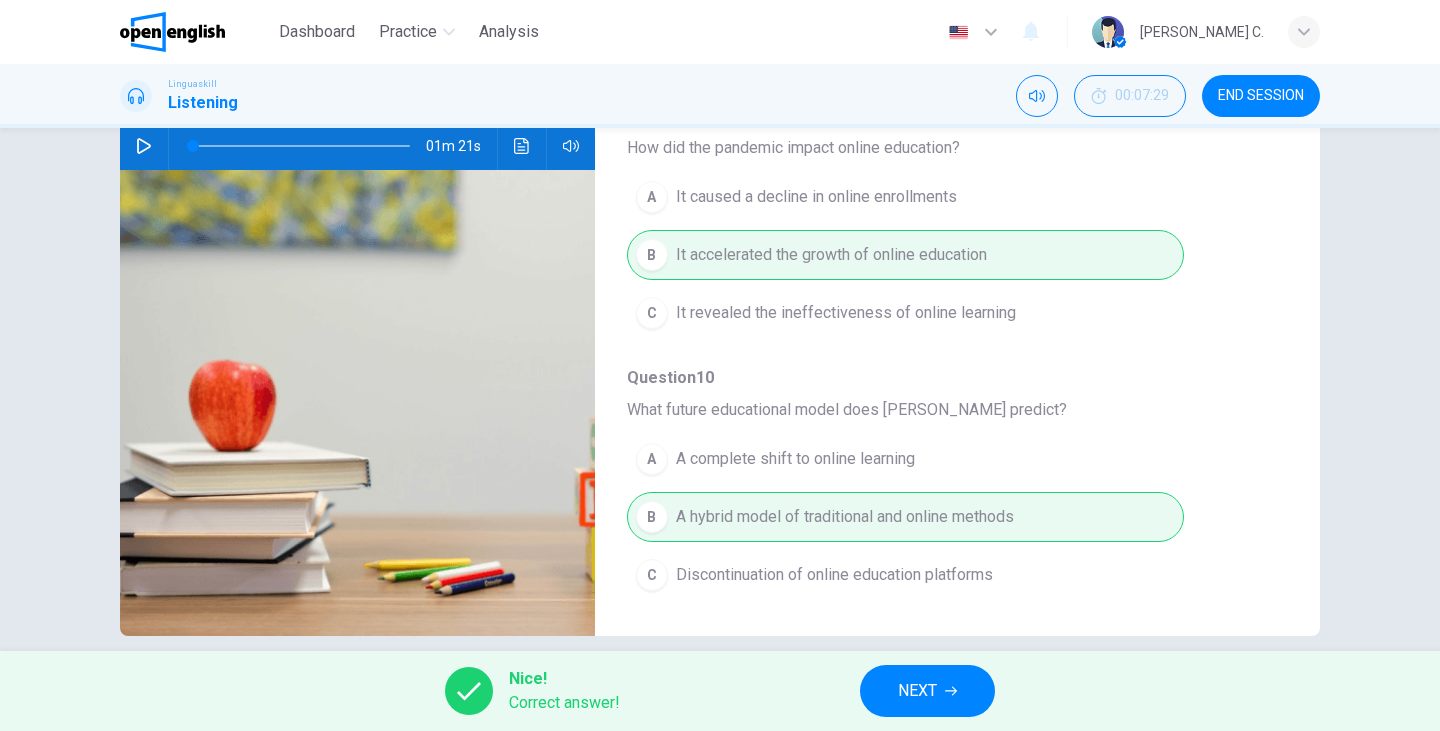 click on "END SESSION" at bounding box center (1261, 96) 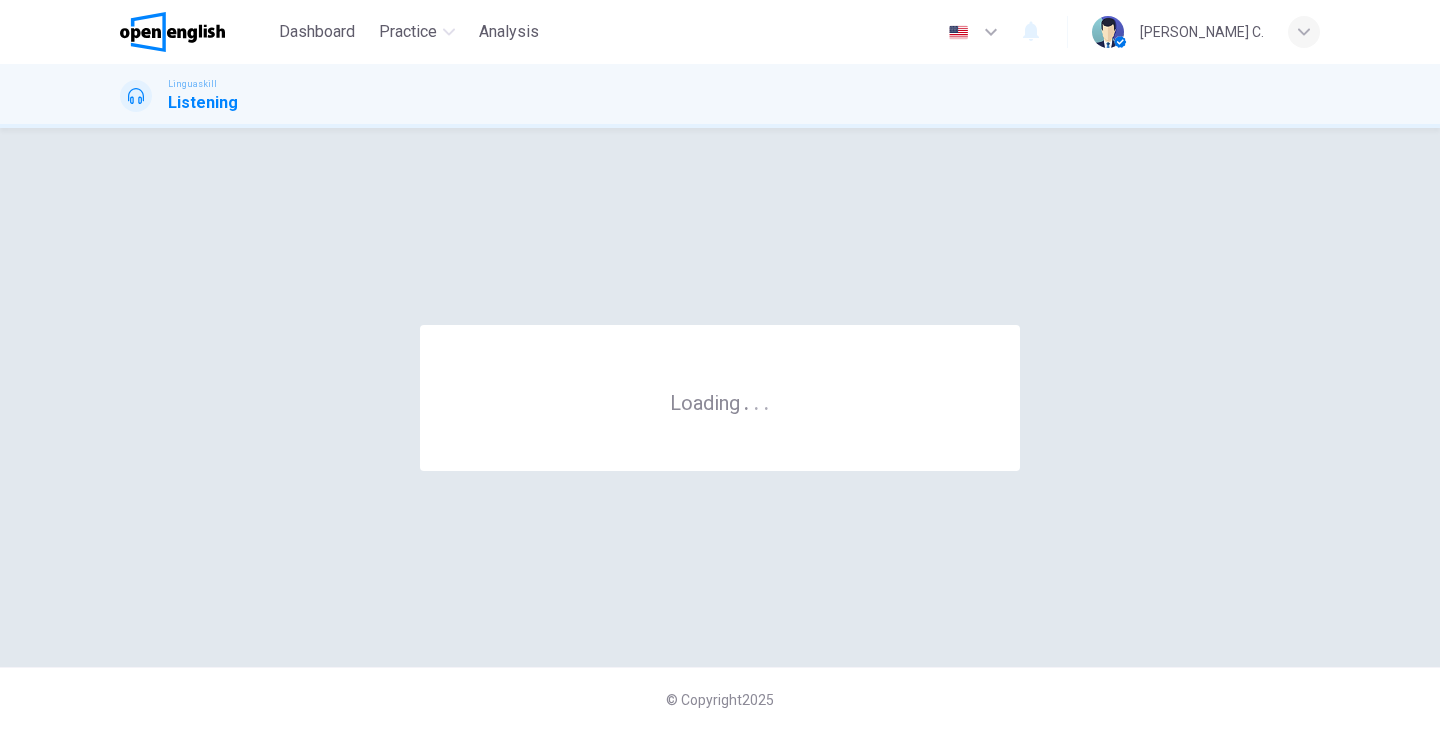 scroll, scrollTop: 0, scrollLeft: 0, axis: both 